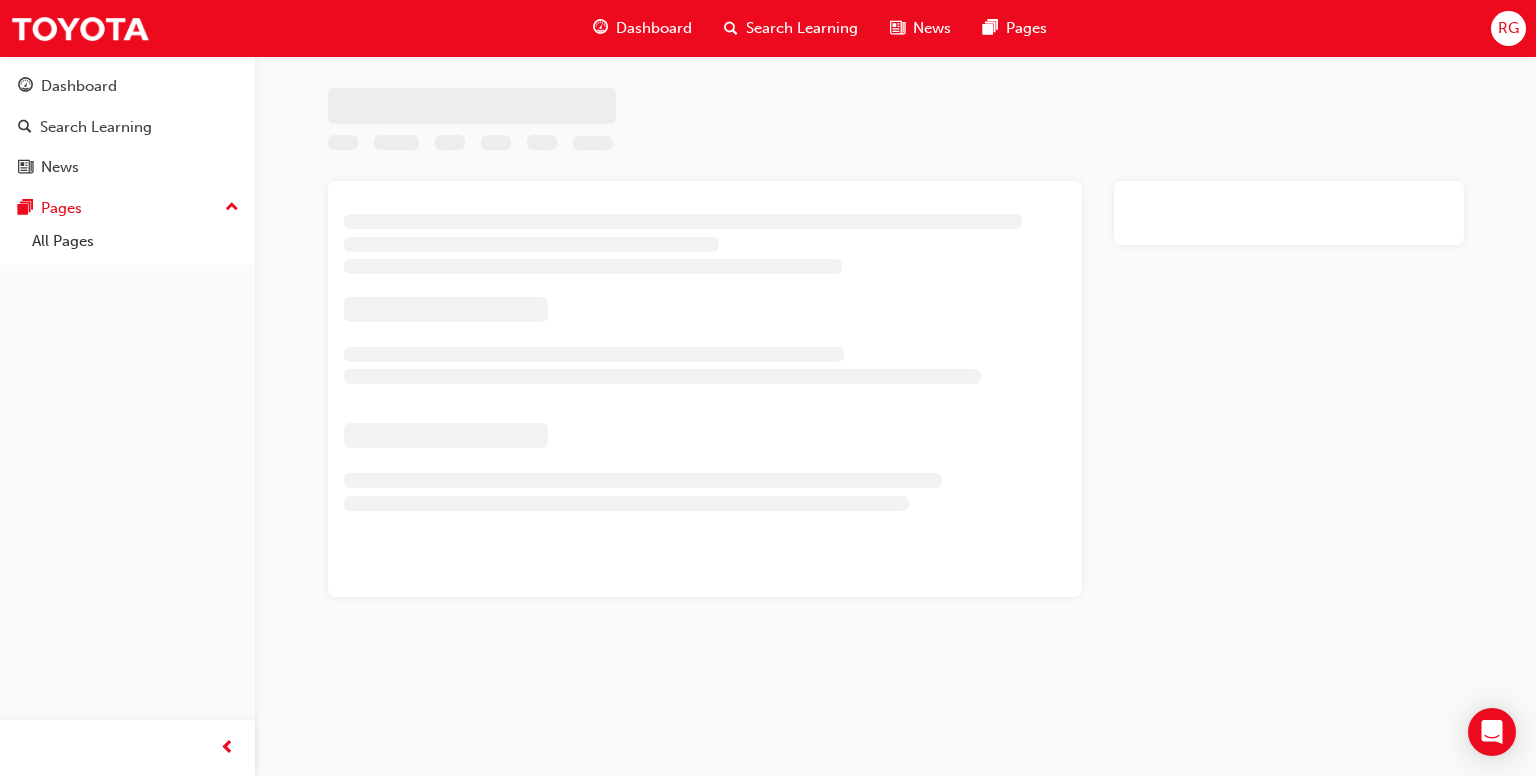 scroll, scrollTop: 0, scrollLeft: 0, axis: both 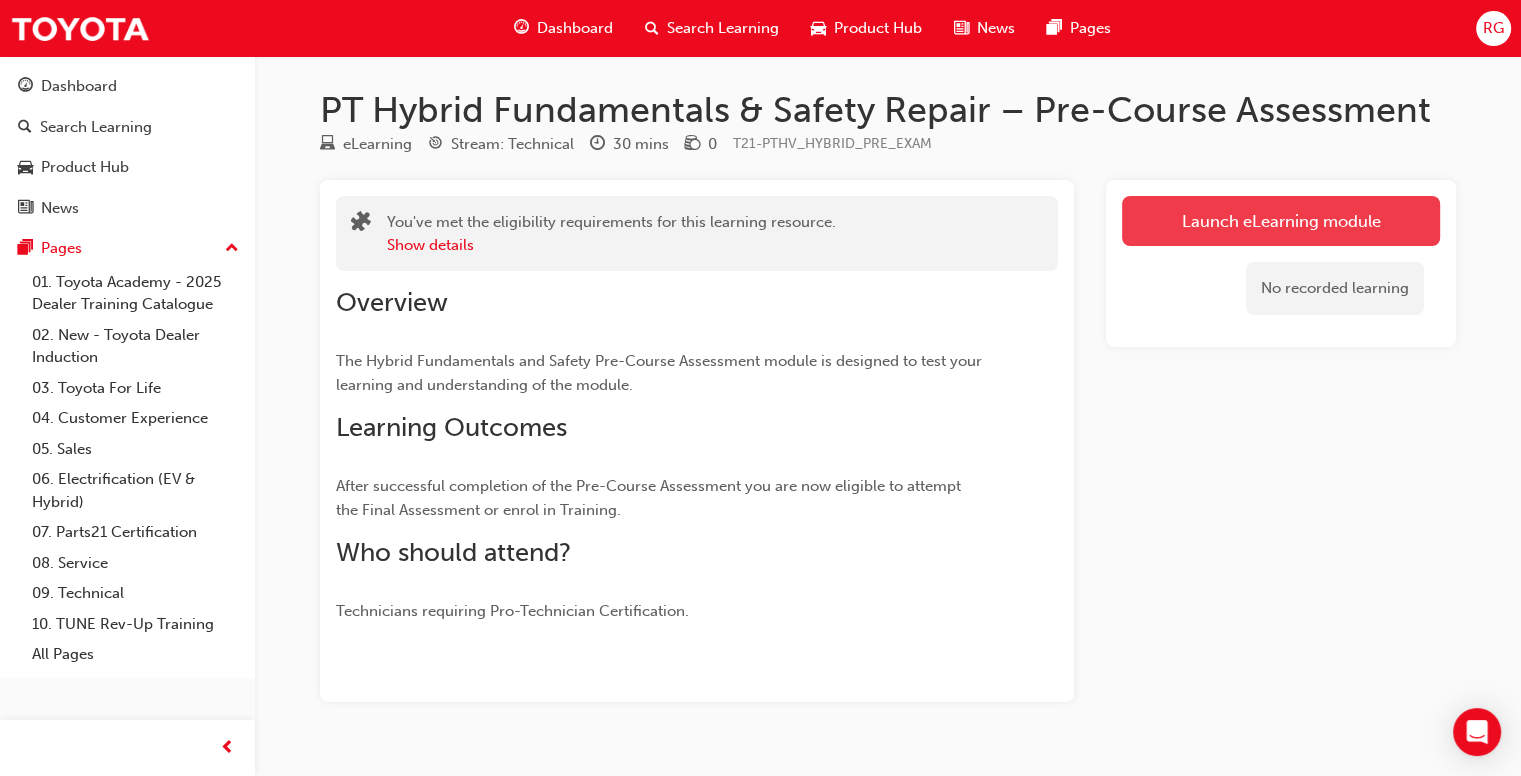 click on "Launch eLearning module" at bounding box center (1281, 221) 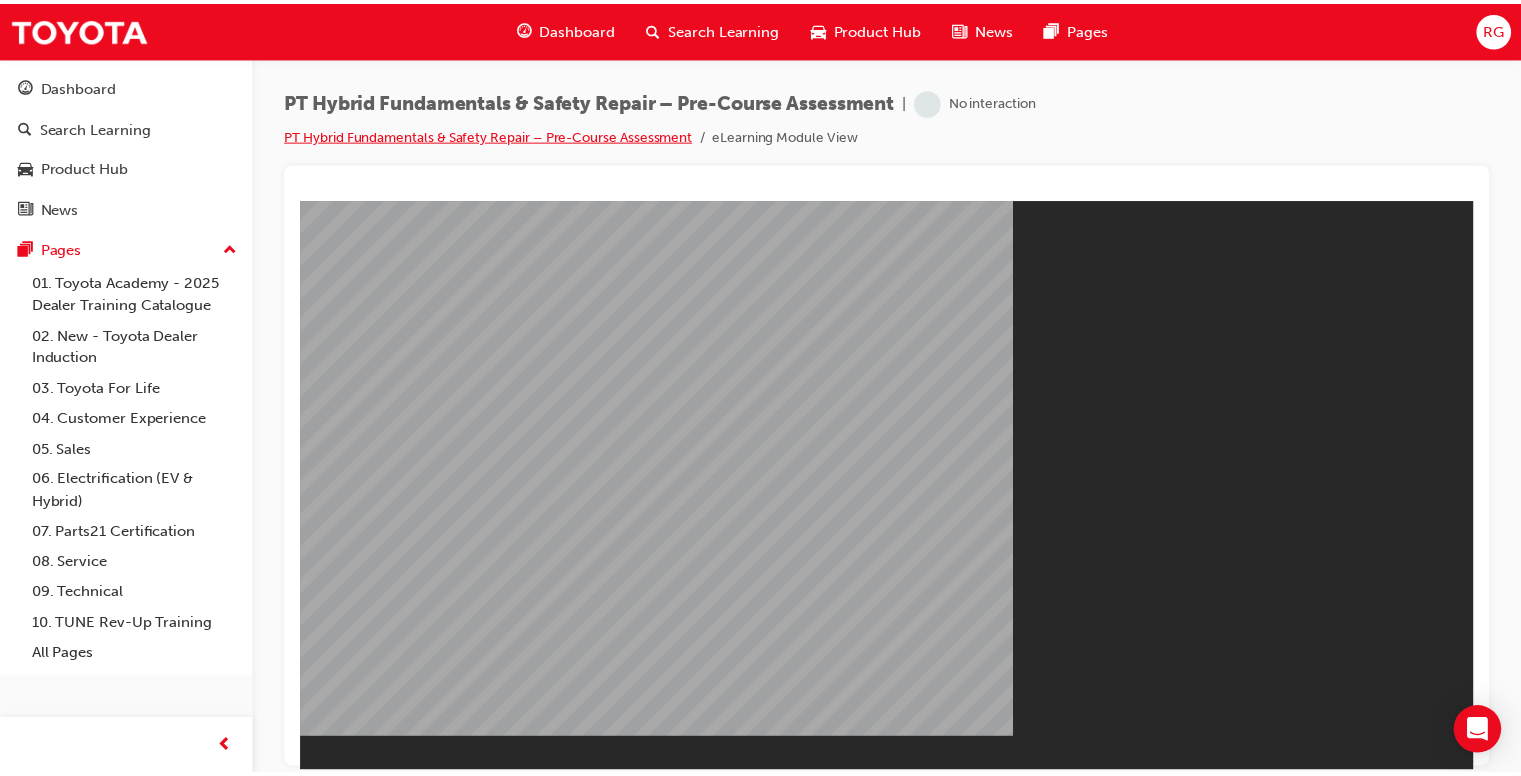 scroll, scrollTop: 0, scrollLeft: 0, axis: both 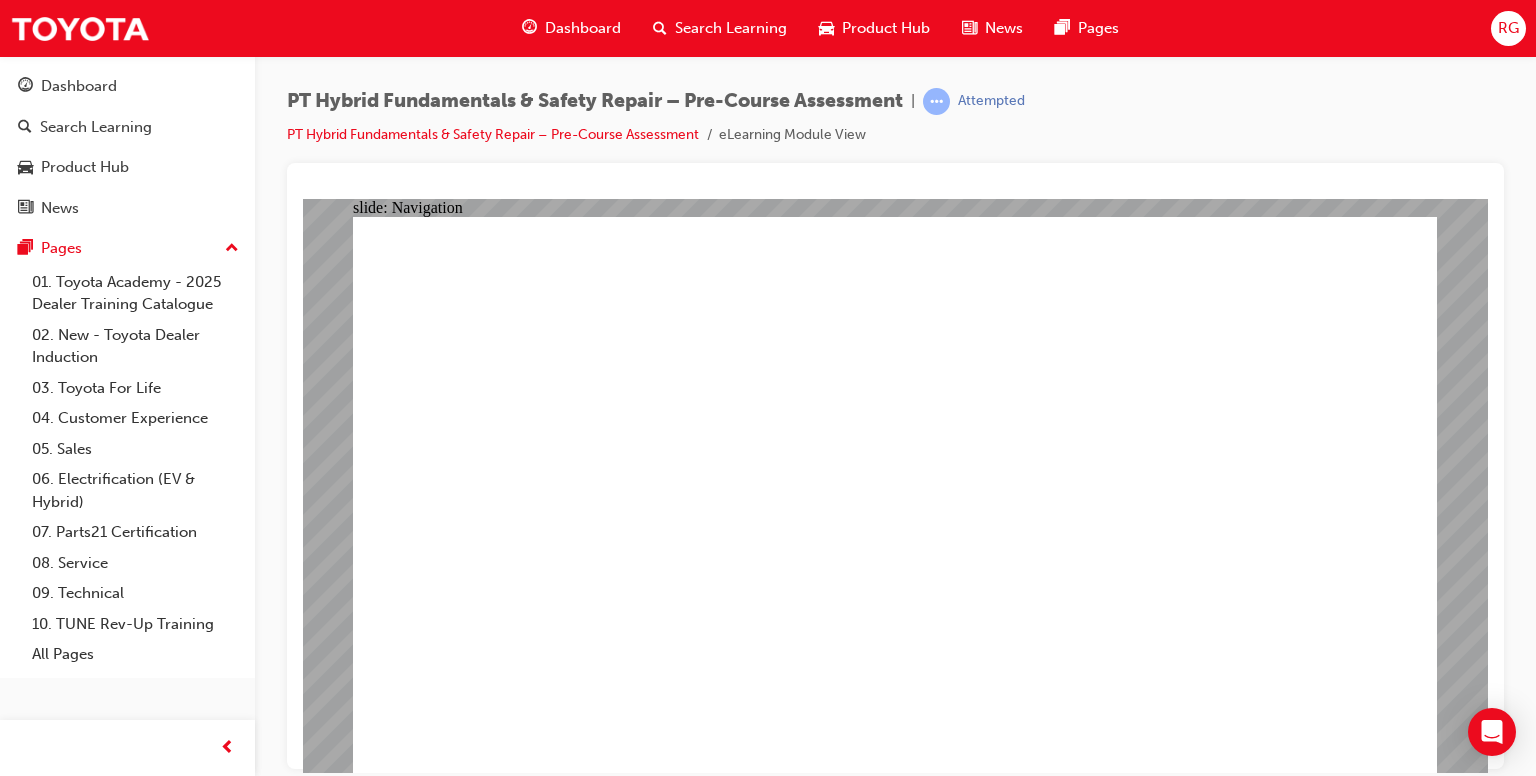 click 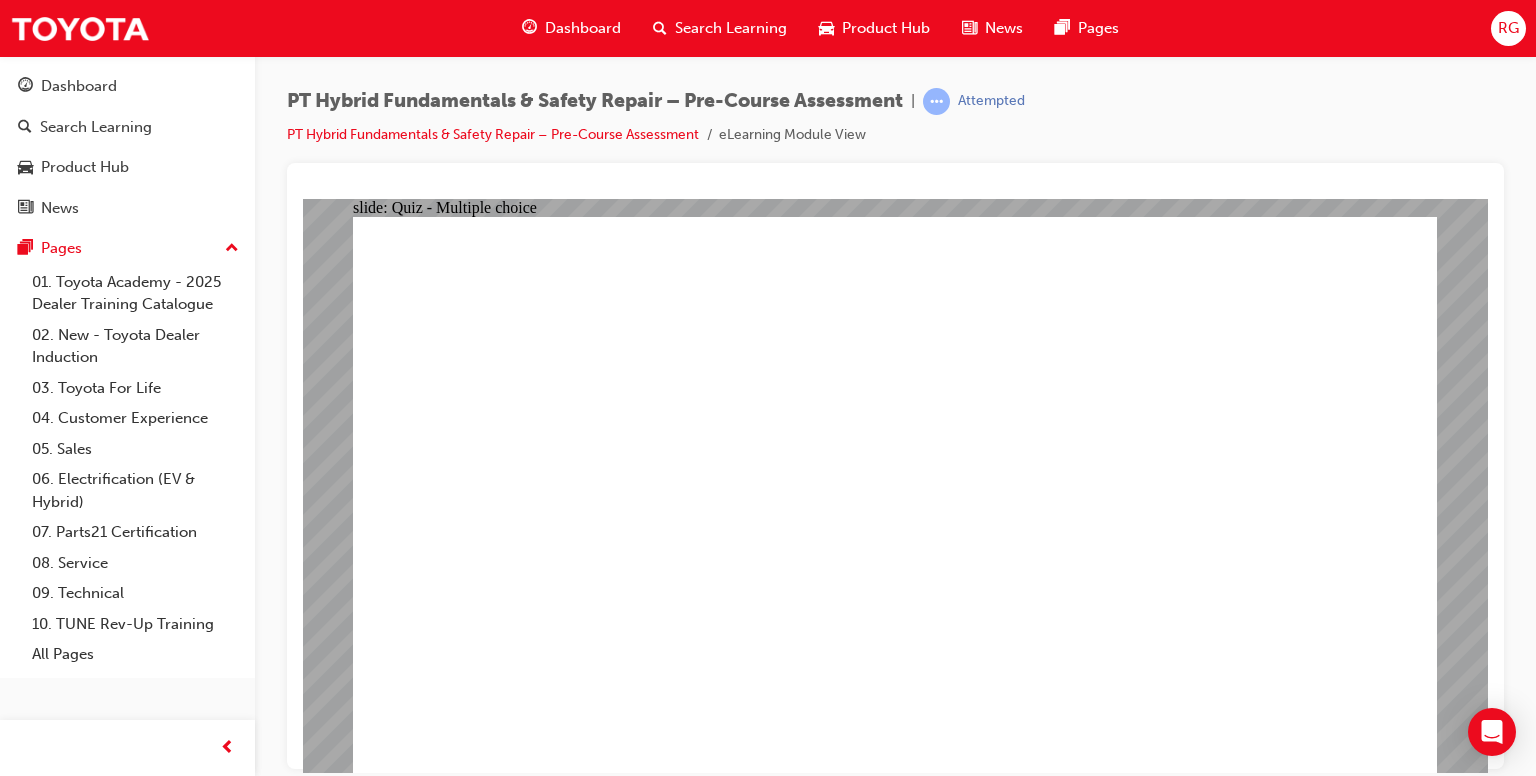 click 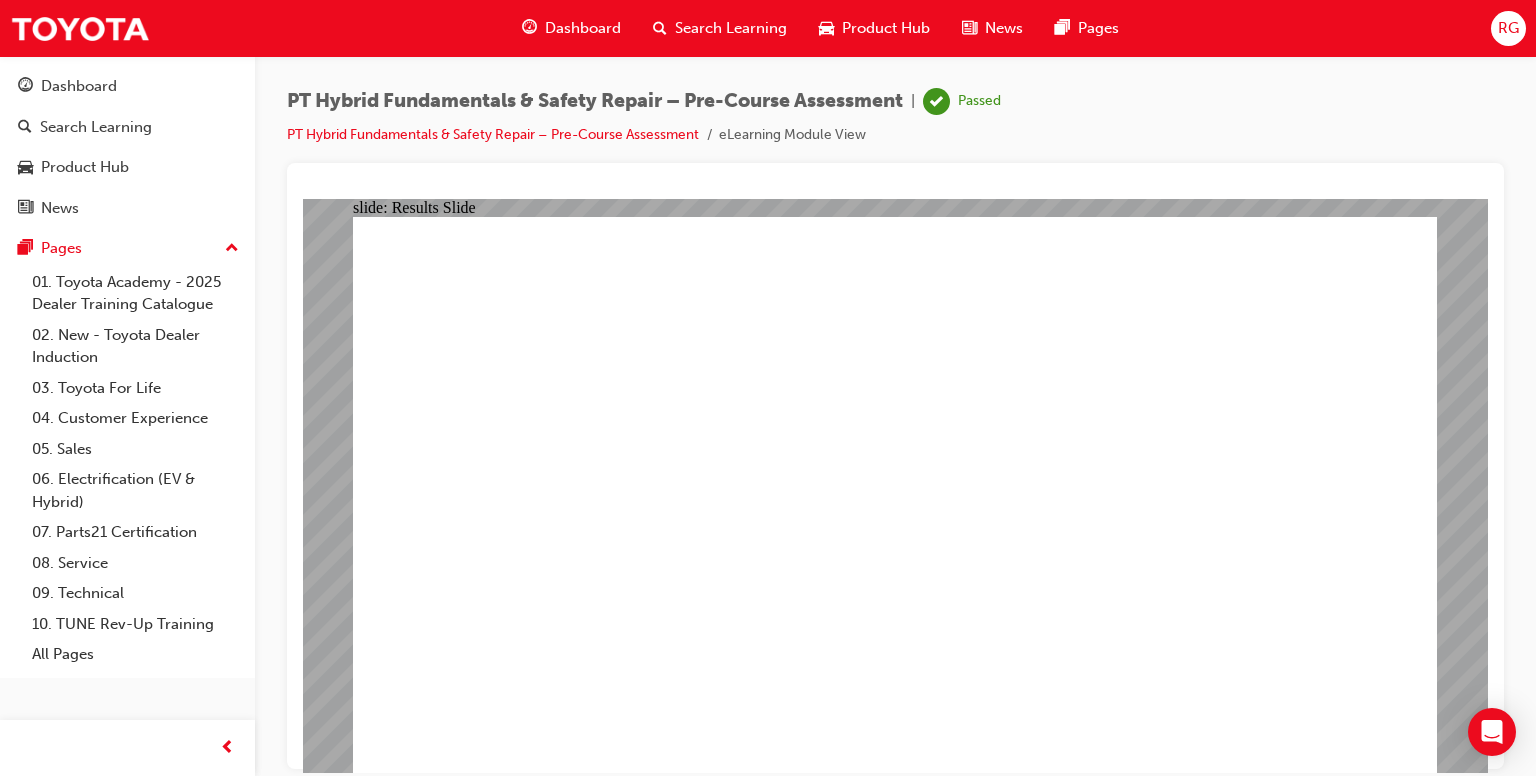 click 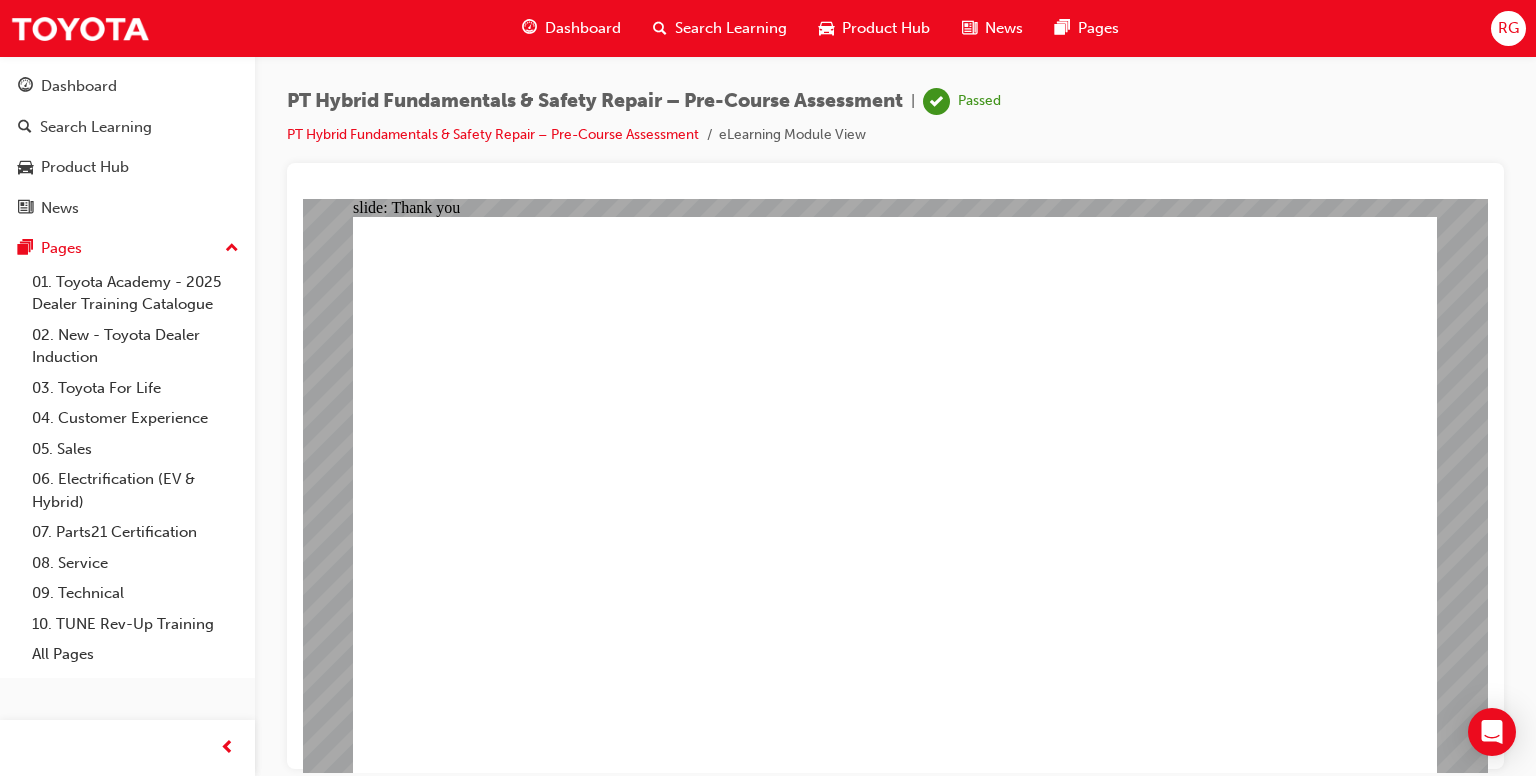 click on "Dashboard" at bounding box center [583, 28] 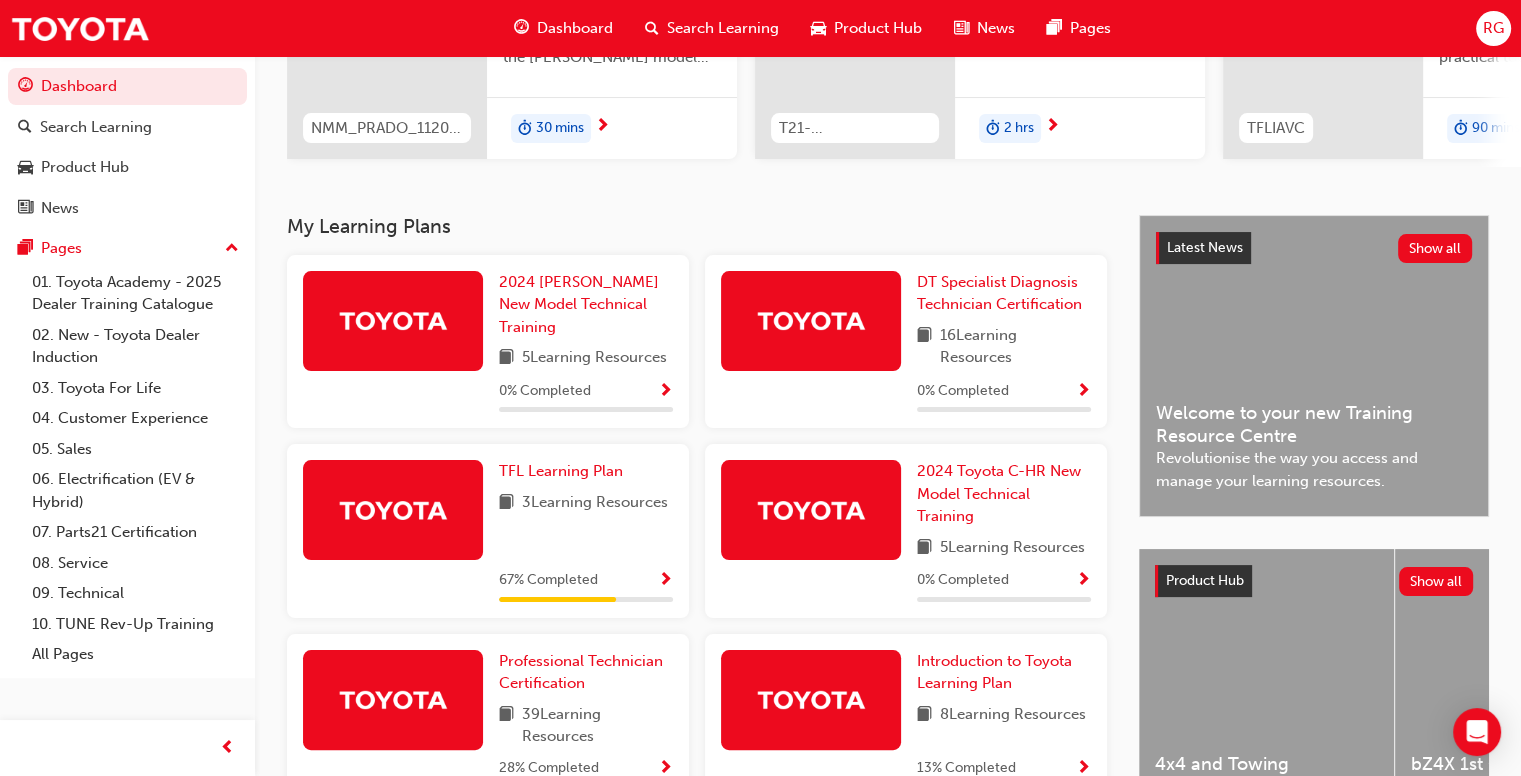 scroll, scrollTop: 291, scrollLeft: 0, axis: vertical 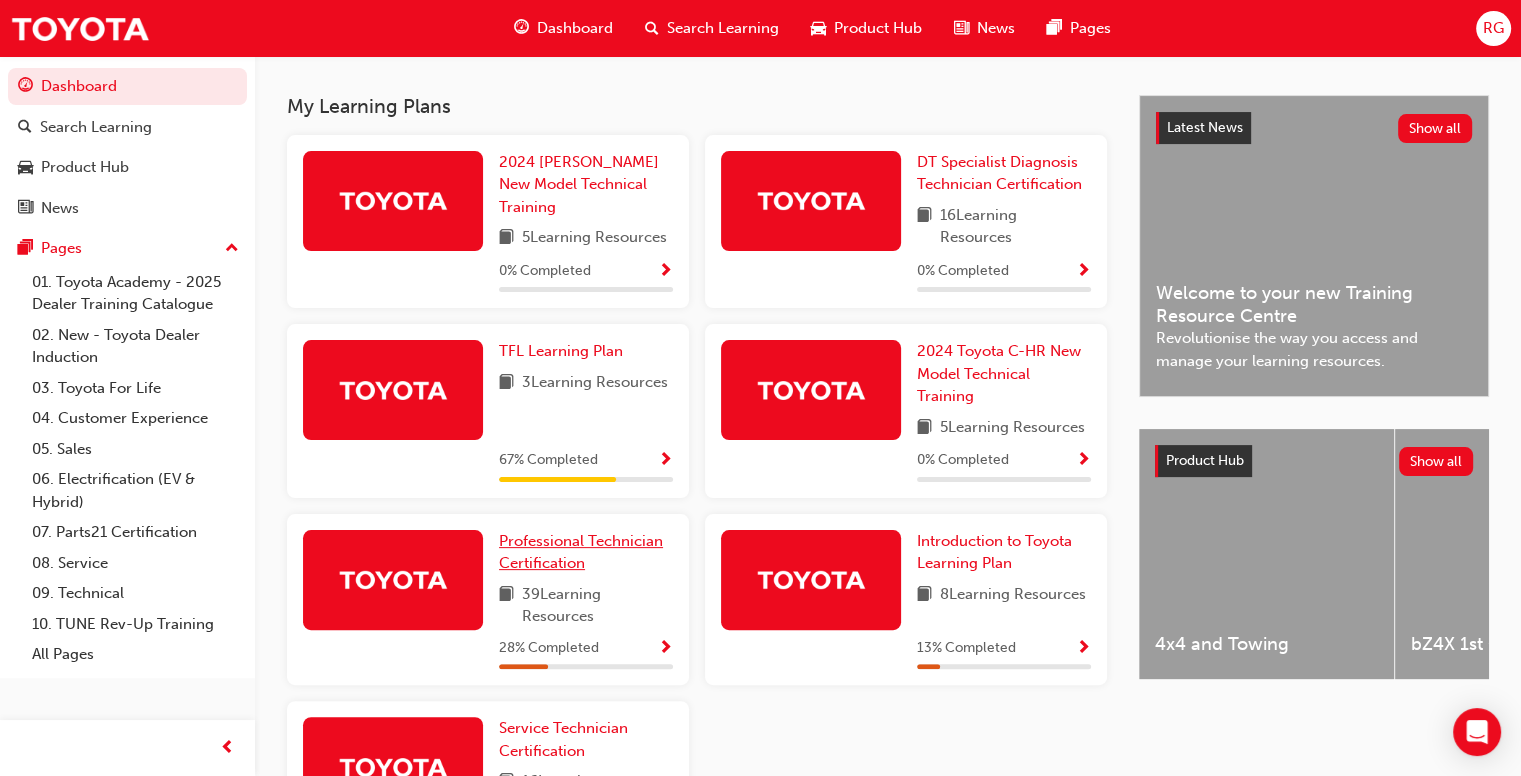 click on "Professional Technician Certification" at bounding box center [581, 552] 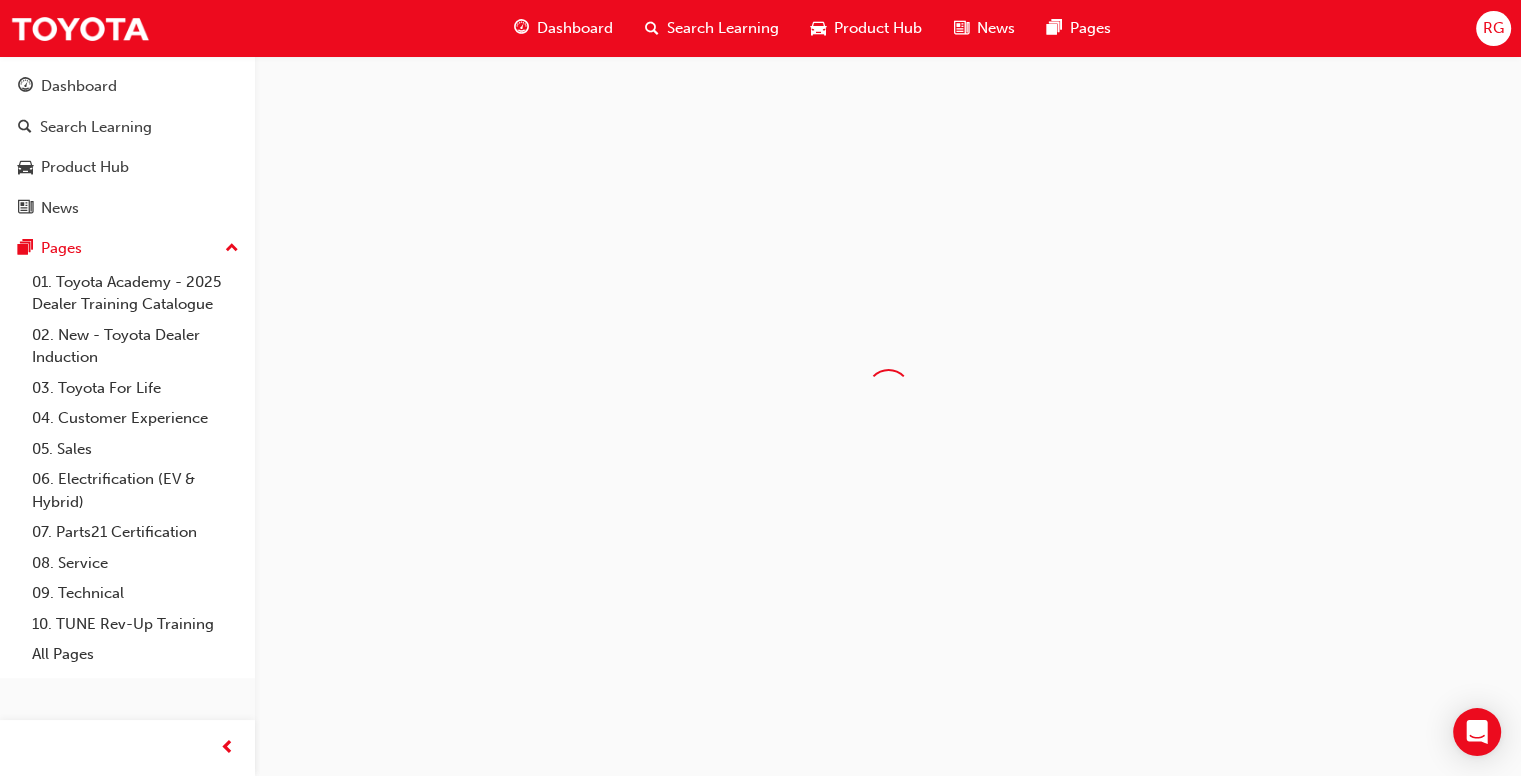 scroll, scrollTop: 0, scrollLeft: 0, axis: both 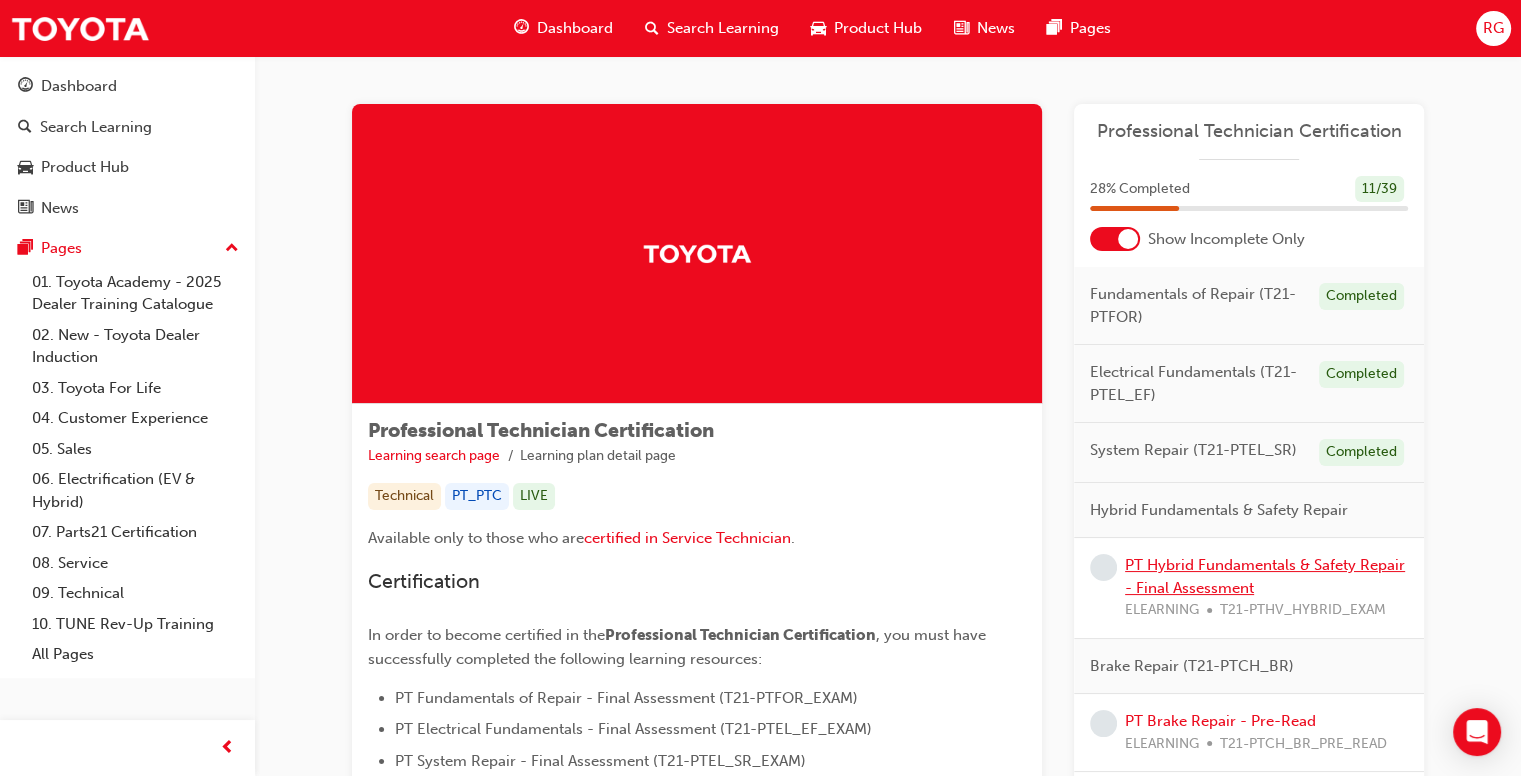 click on "PT Hybrid Fundamentals & Safety Repair - Final Assessment" at bounding box center (1265, 576) 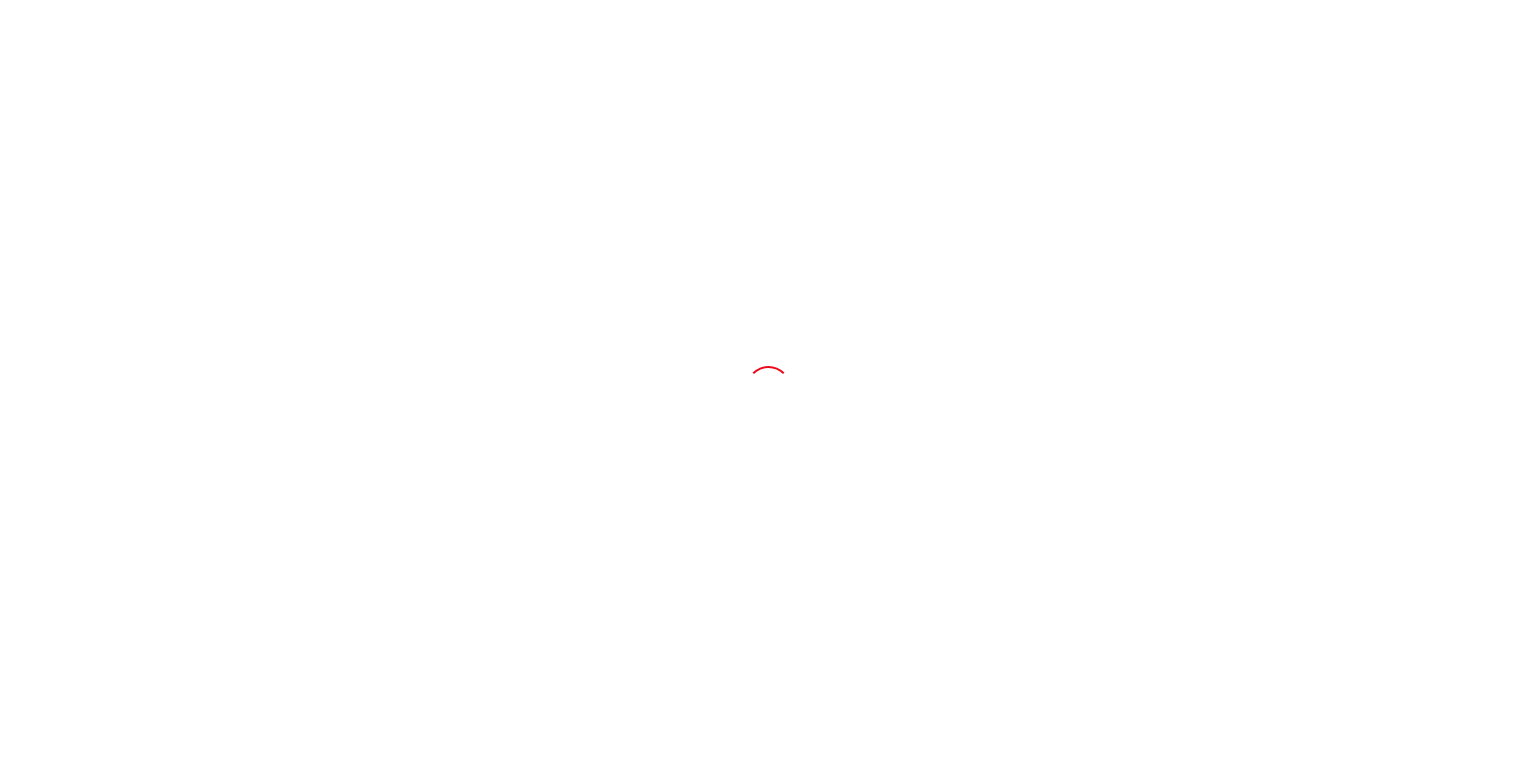 scroll, scrollTop: 0, scrollLeft: 0, axis: both 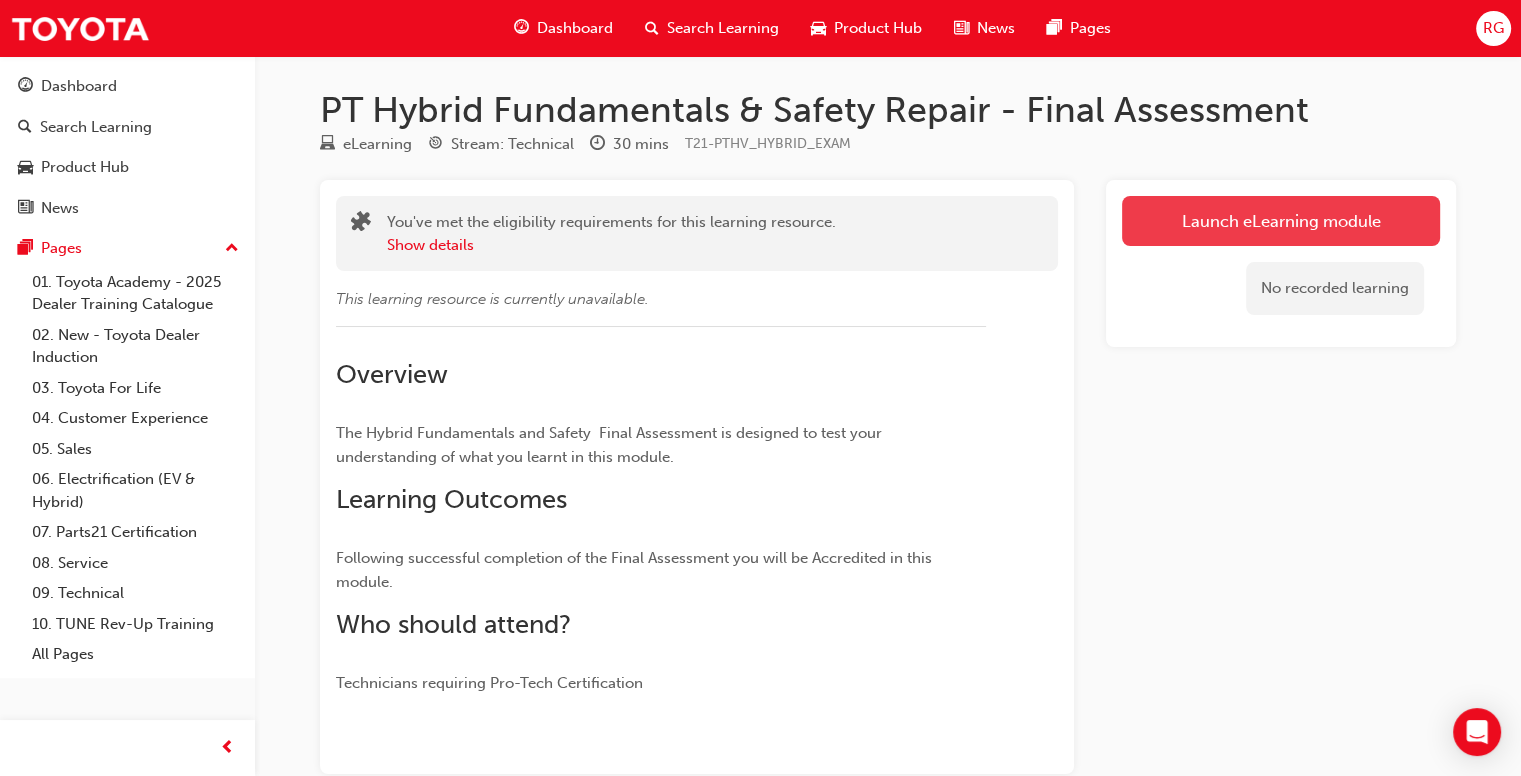 click on "Launch eLearning module" at bounding box center (1281, 221) 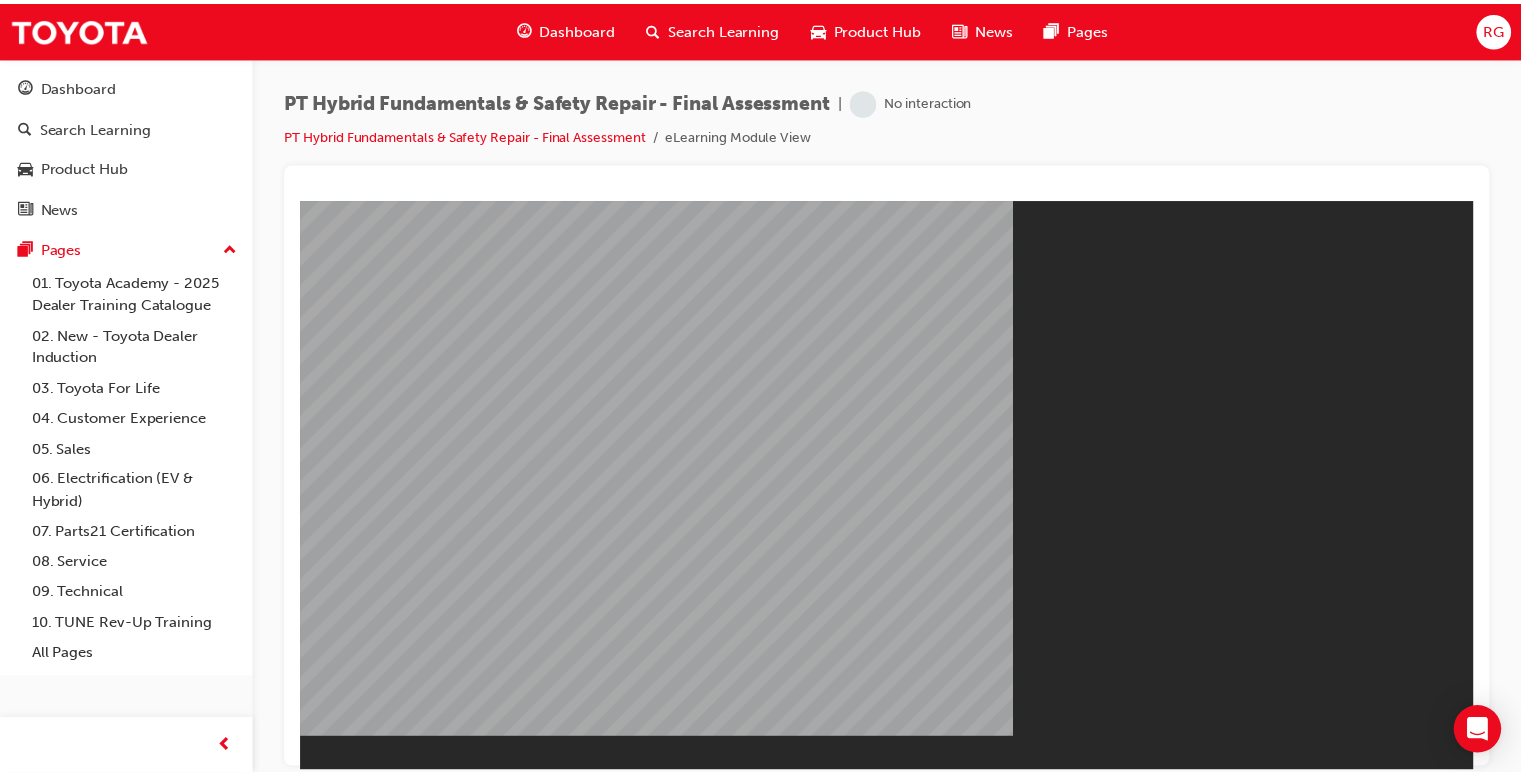 scroll, scrollTop: 0, scrollLeft: 0, axis: both 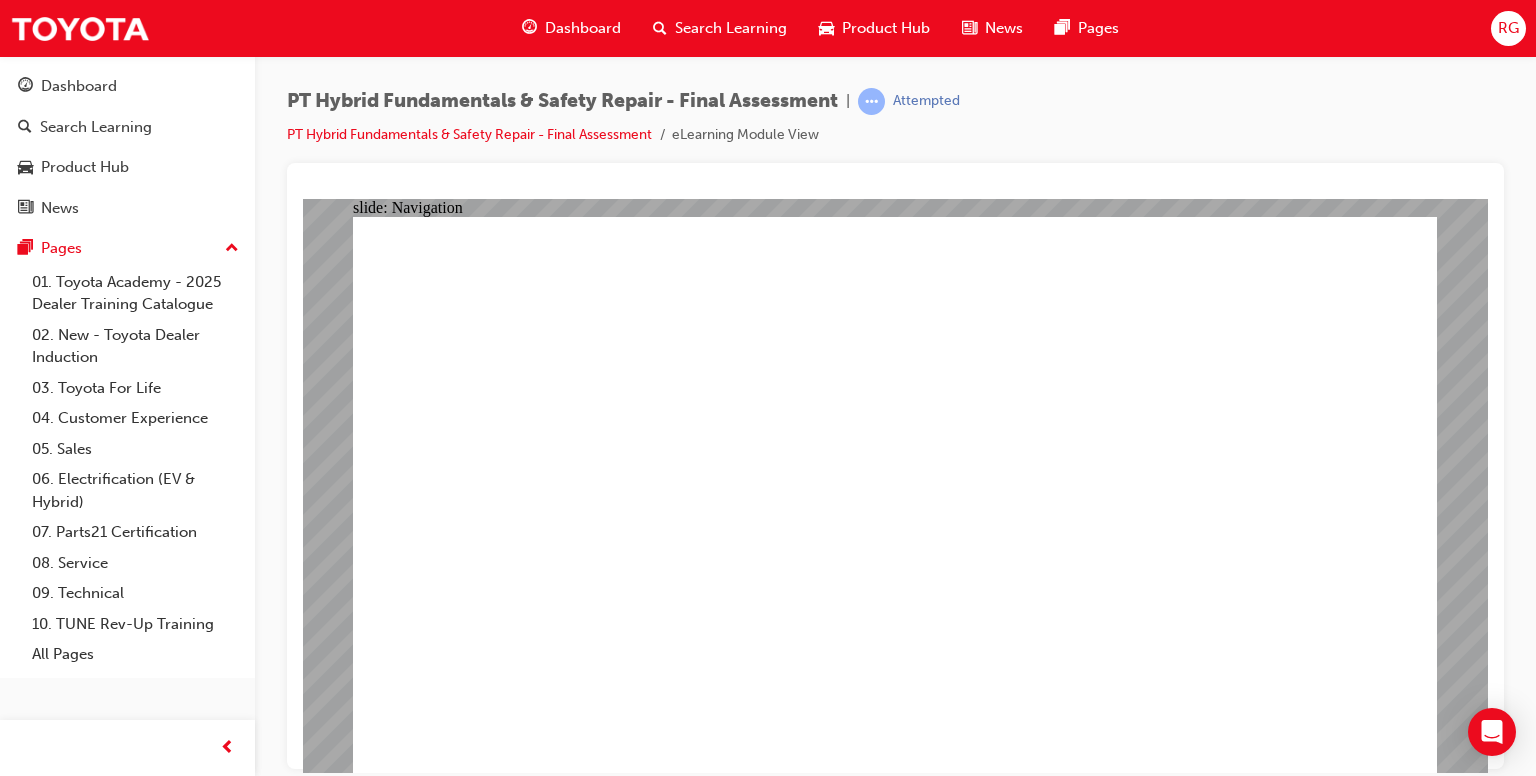 click 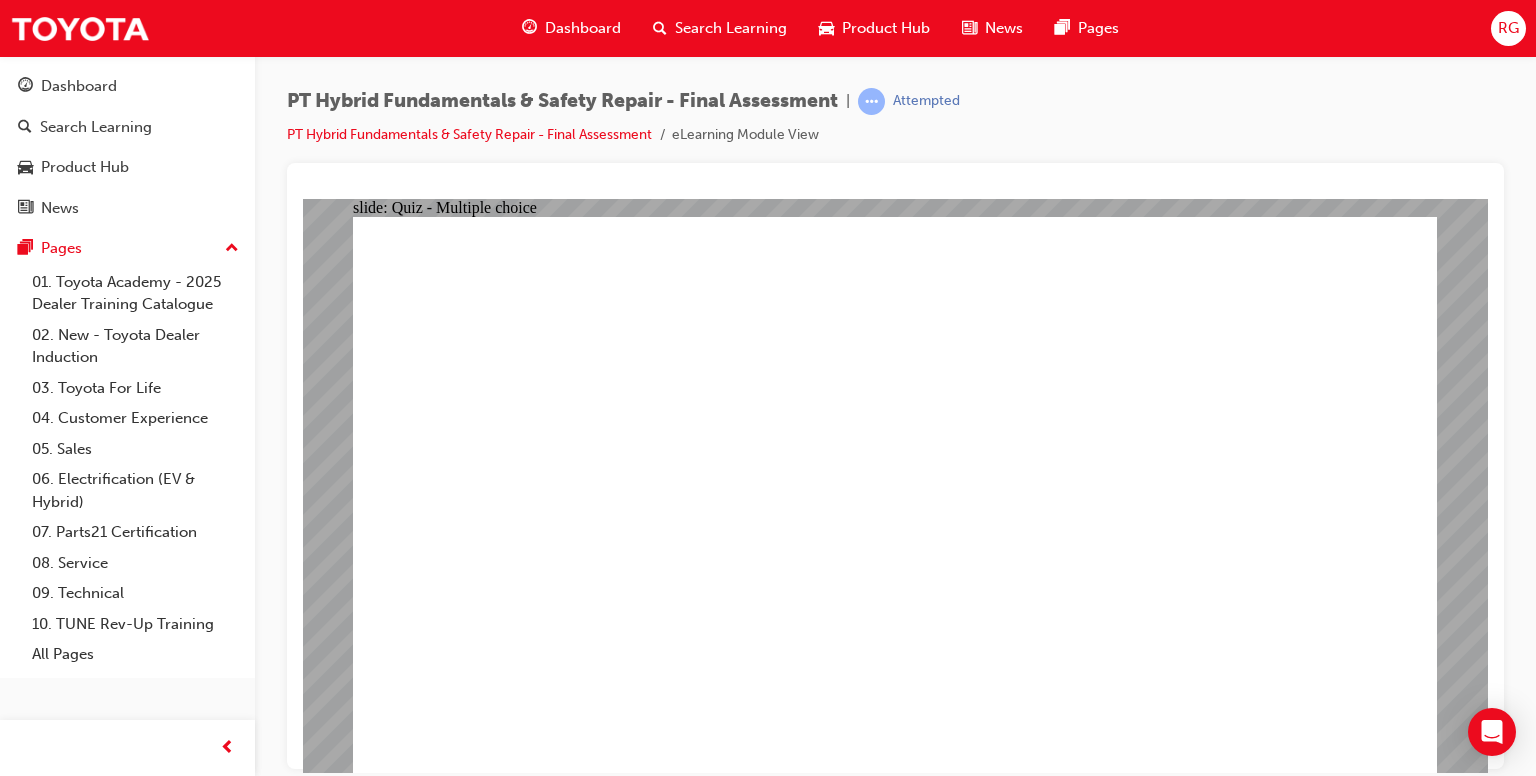 click 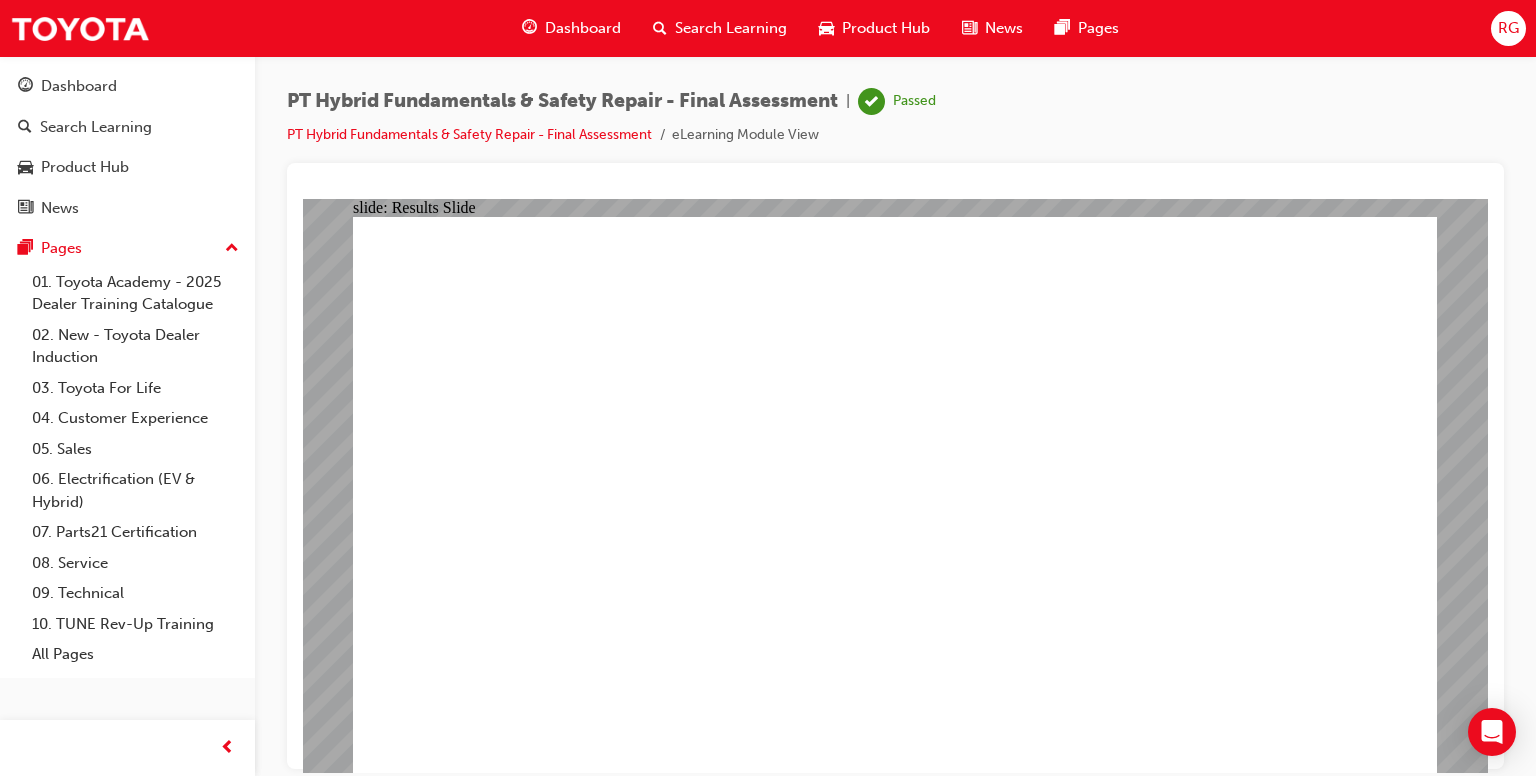 click 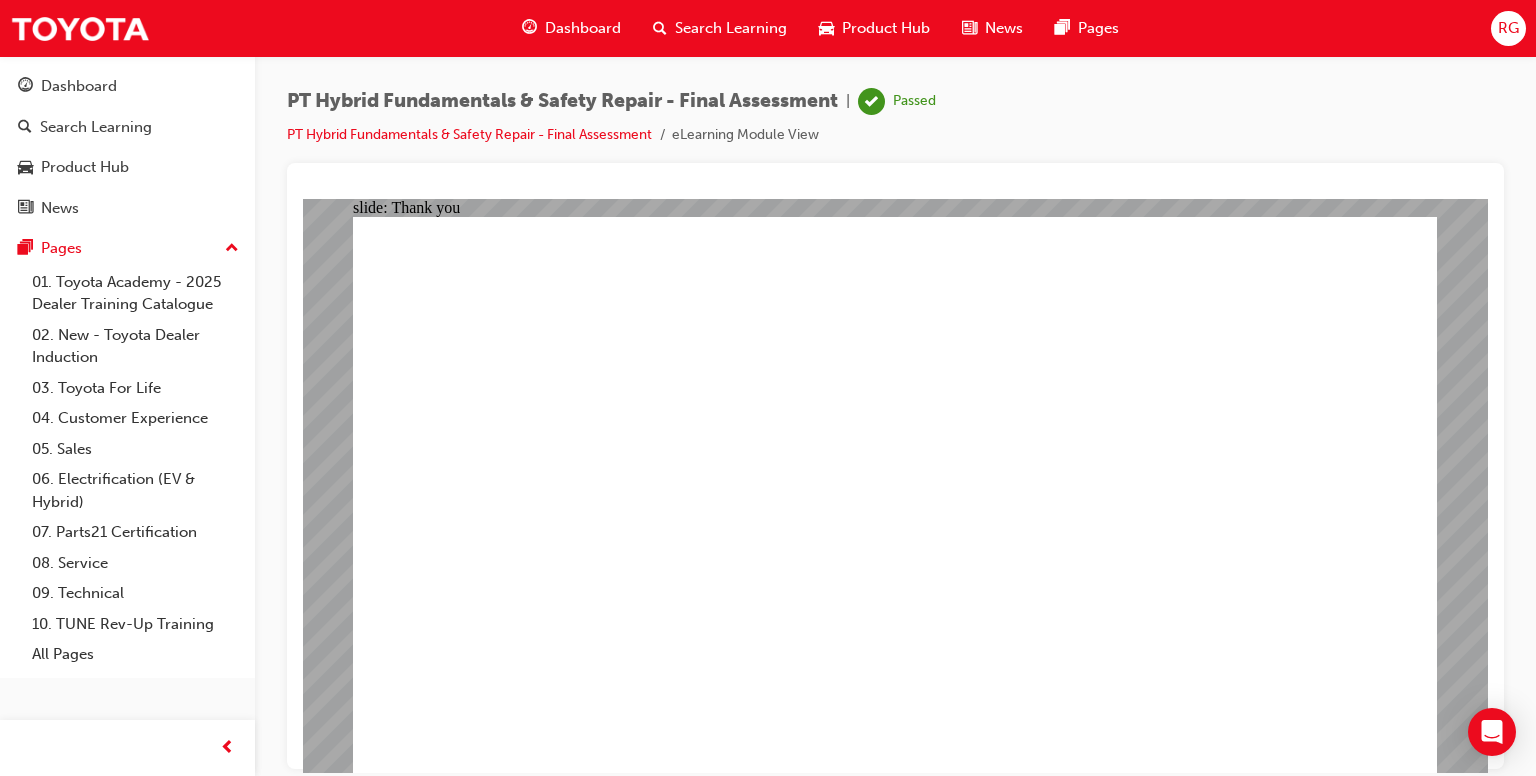click 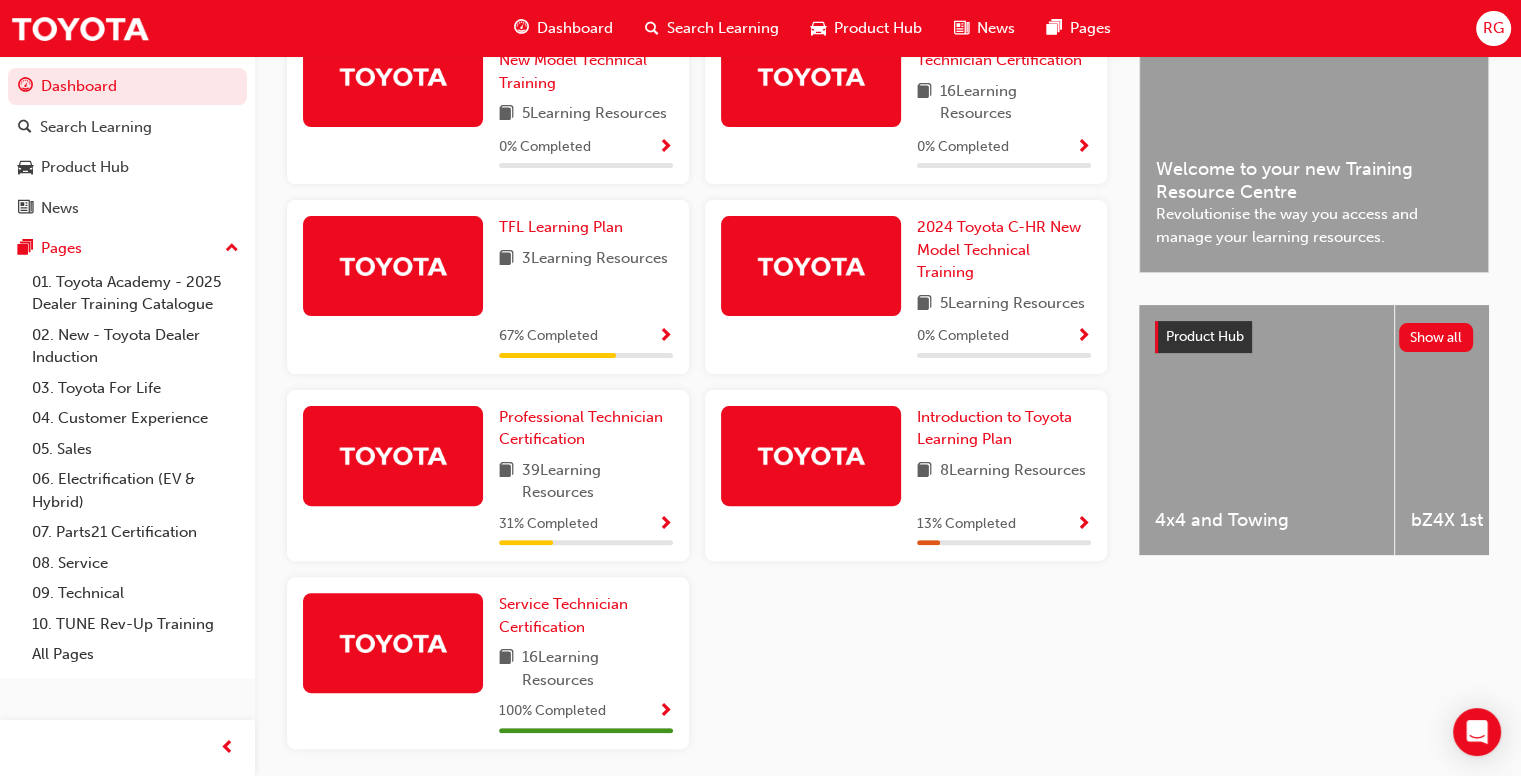scroll, scrollTop: 572, scrollLeft: 0, axis: vertical 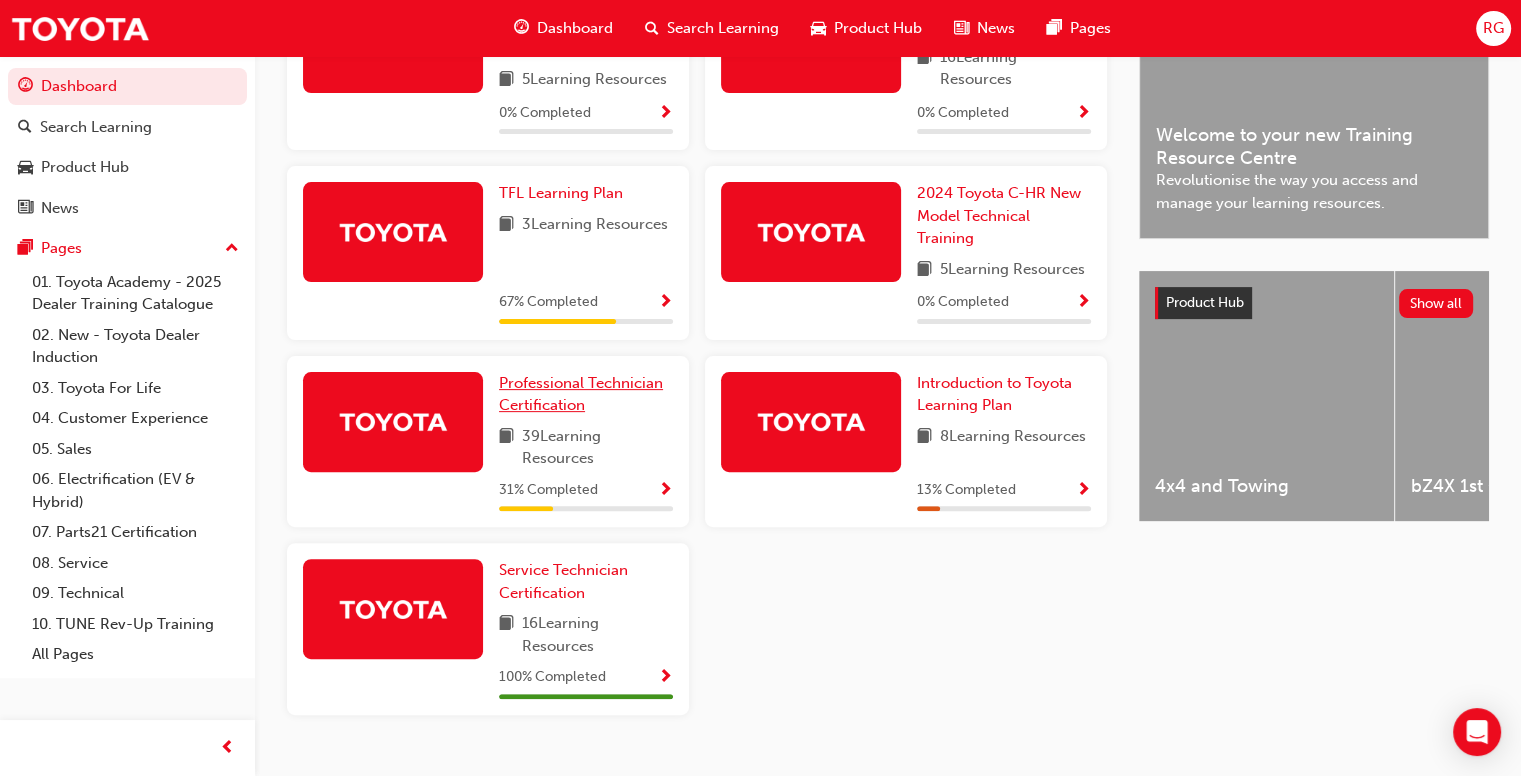 click on "Professional Technician Certification" at bounding box center [586, 394] 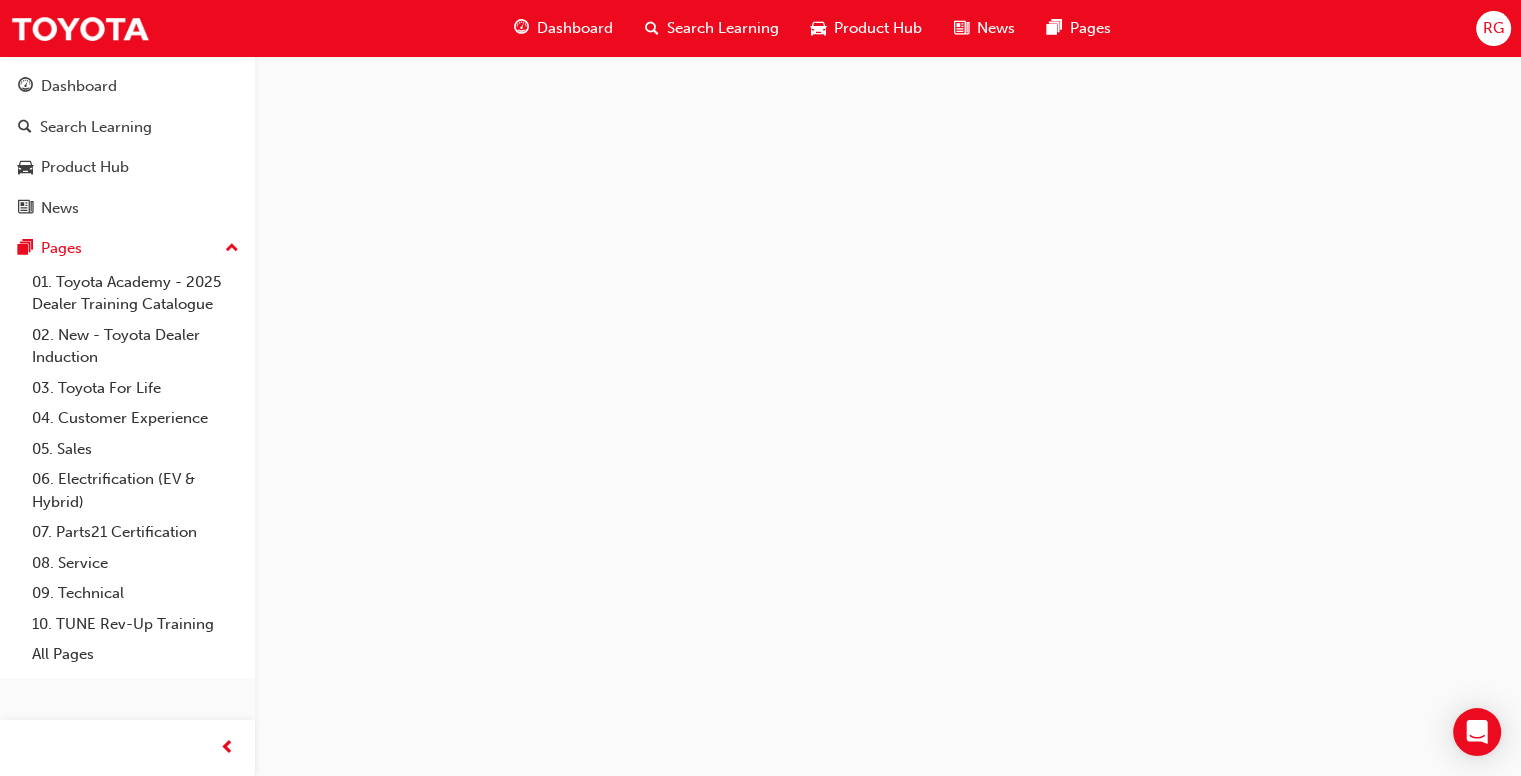scroll, scrollTop: 0, scrollLeft: 0, axis: both 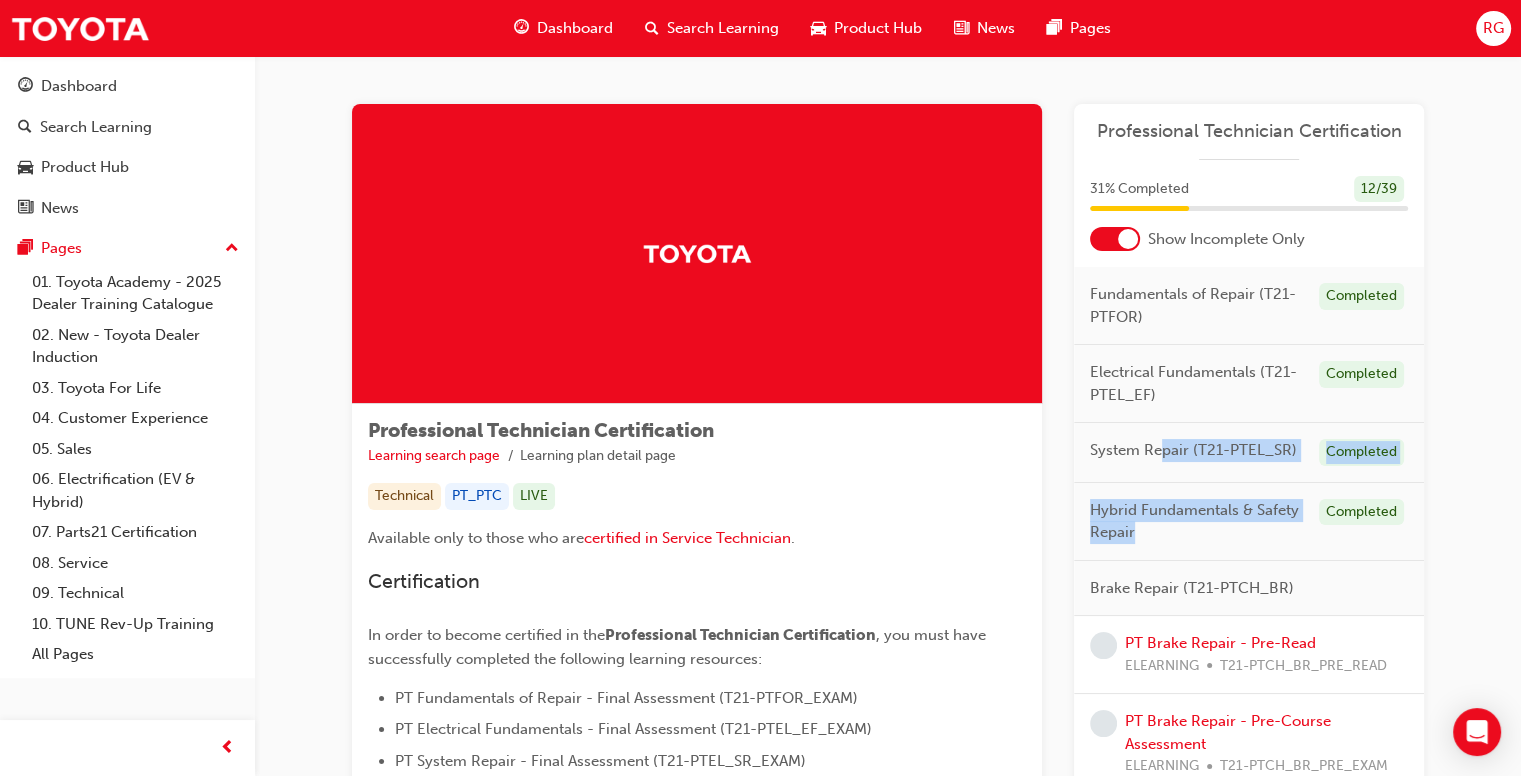 drag, startPoint x: 1228, startPoint y: 585, endPoint x: 1158, endPoint y: 448, distance: 153.84732 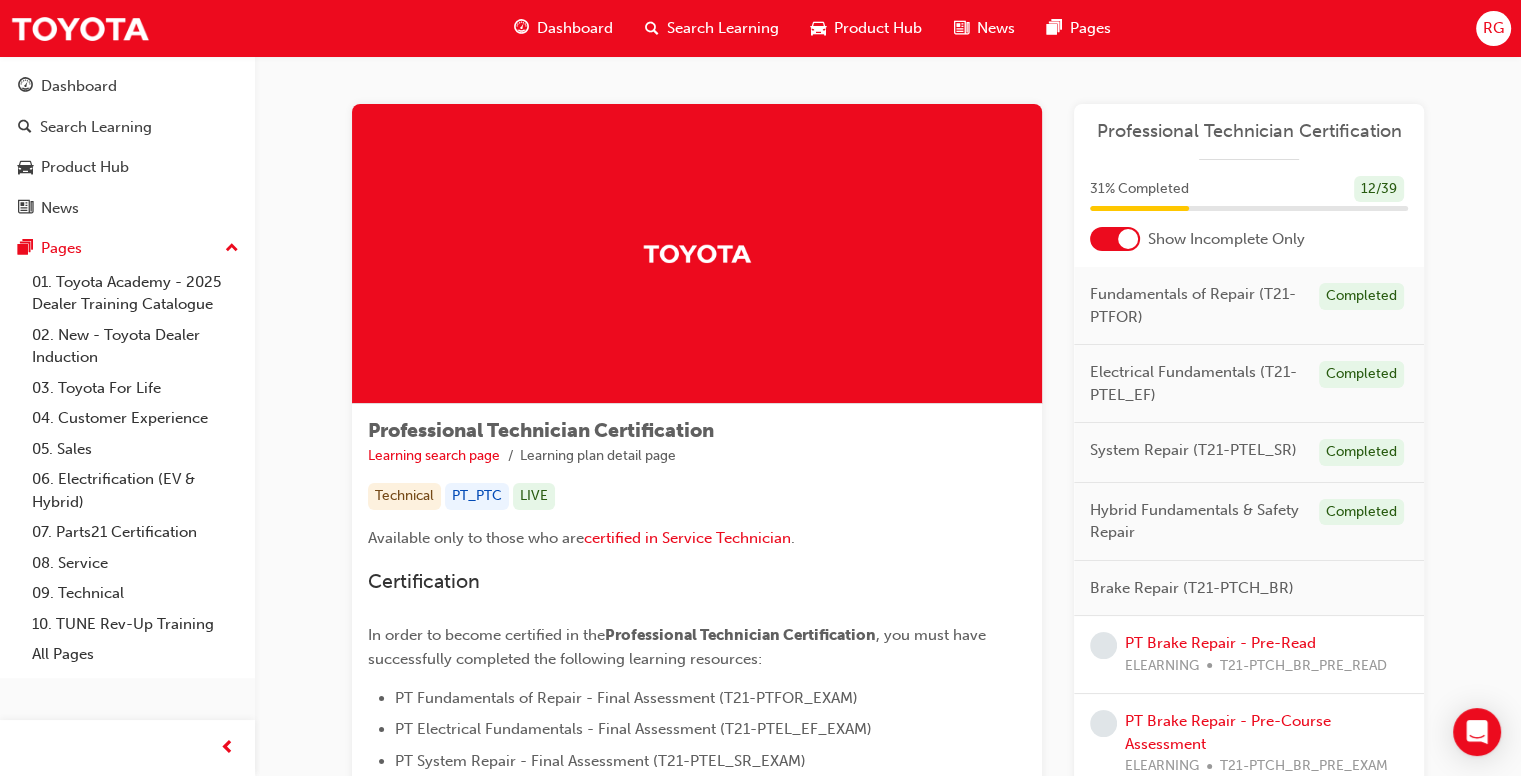 click on "Hybrid Fundamentals & Safety Repair Completed" at bounding box center [1249, 522] 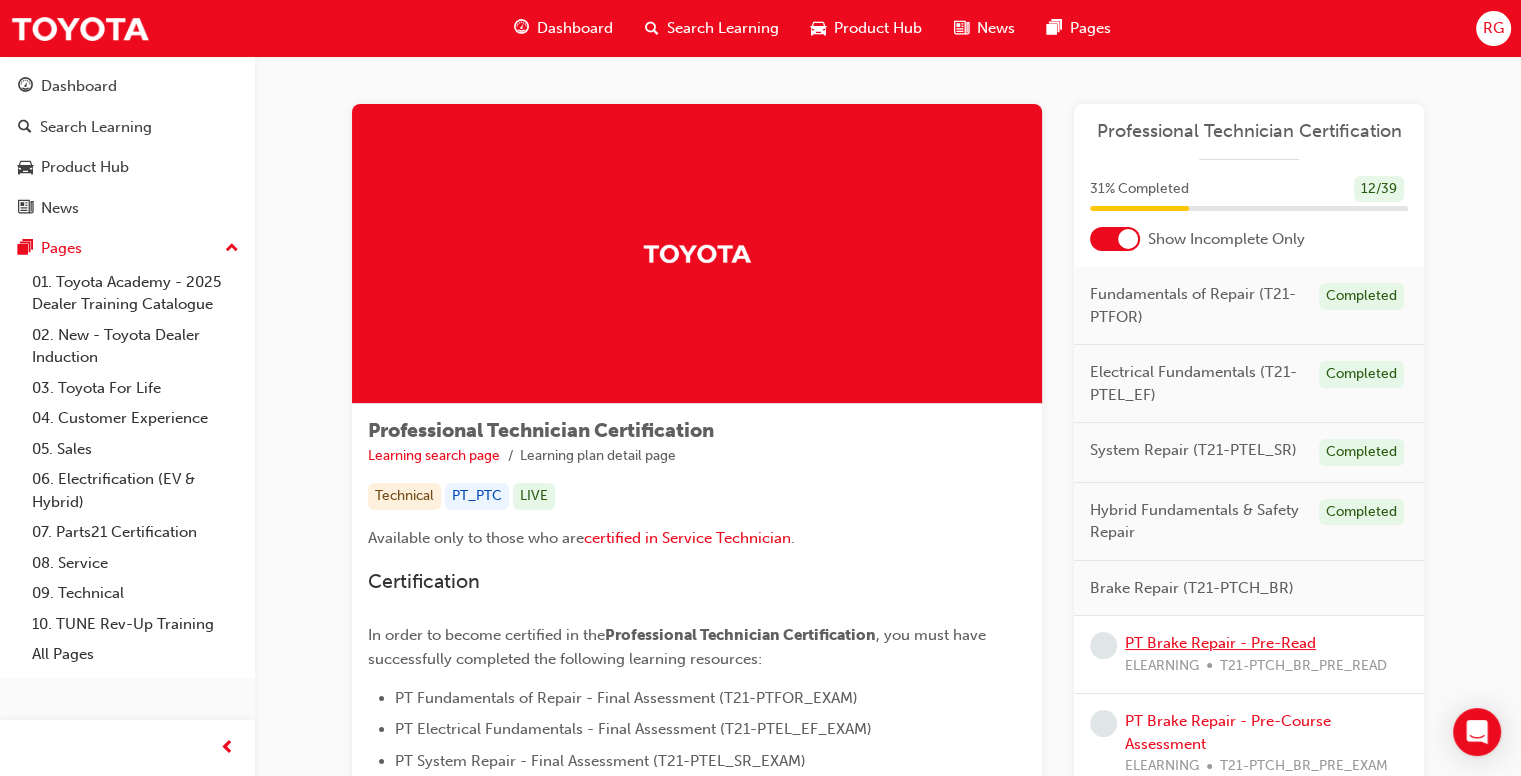 click on "PT Brake Repair - Pre-Read" at bounding box center [1220, 643] 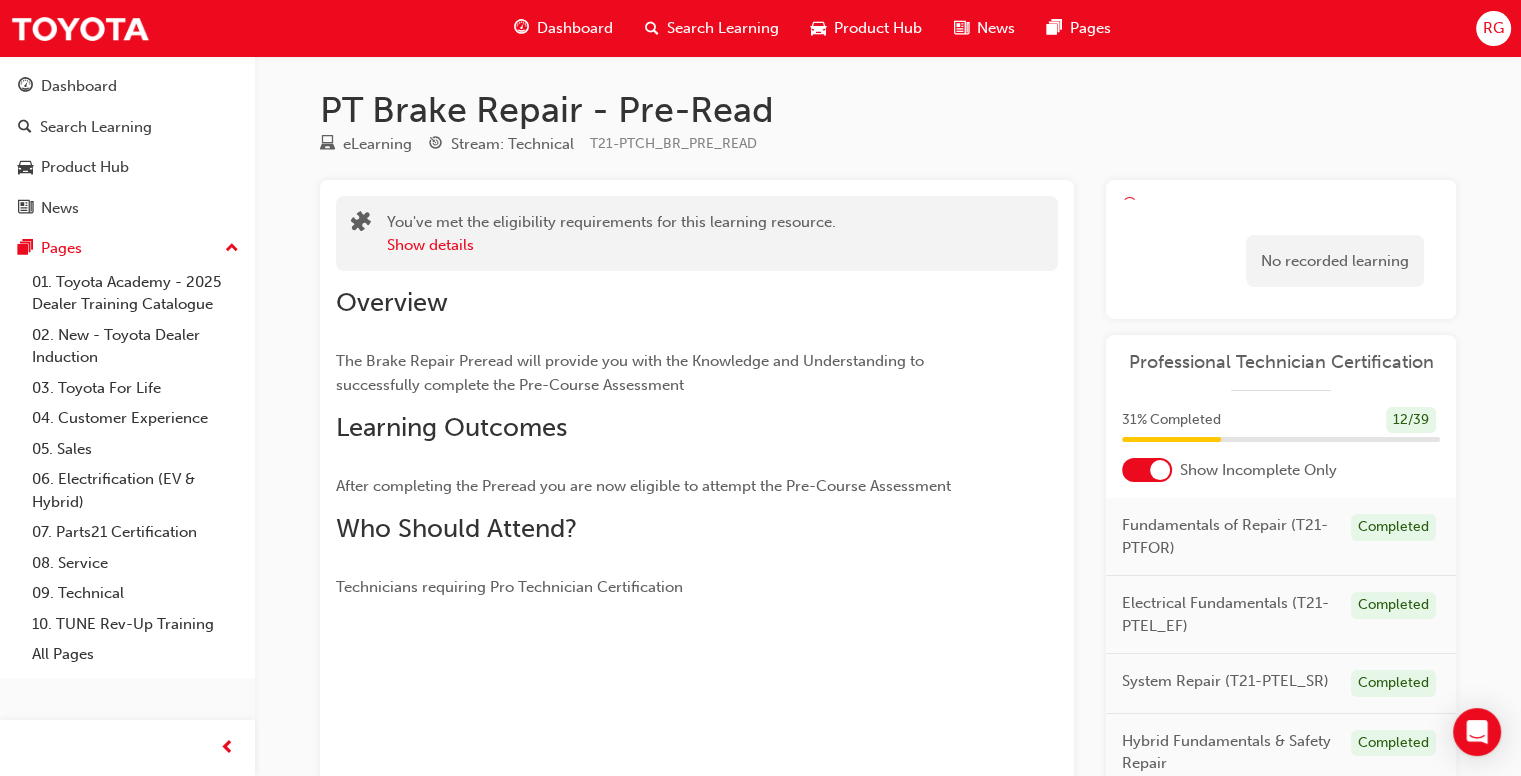 scroll, scrollTop: 55, scrollLeft: 0, axis: vertical 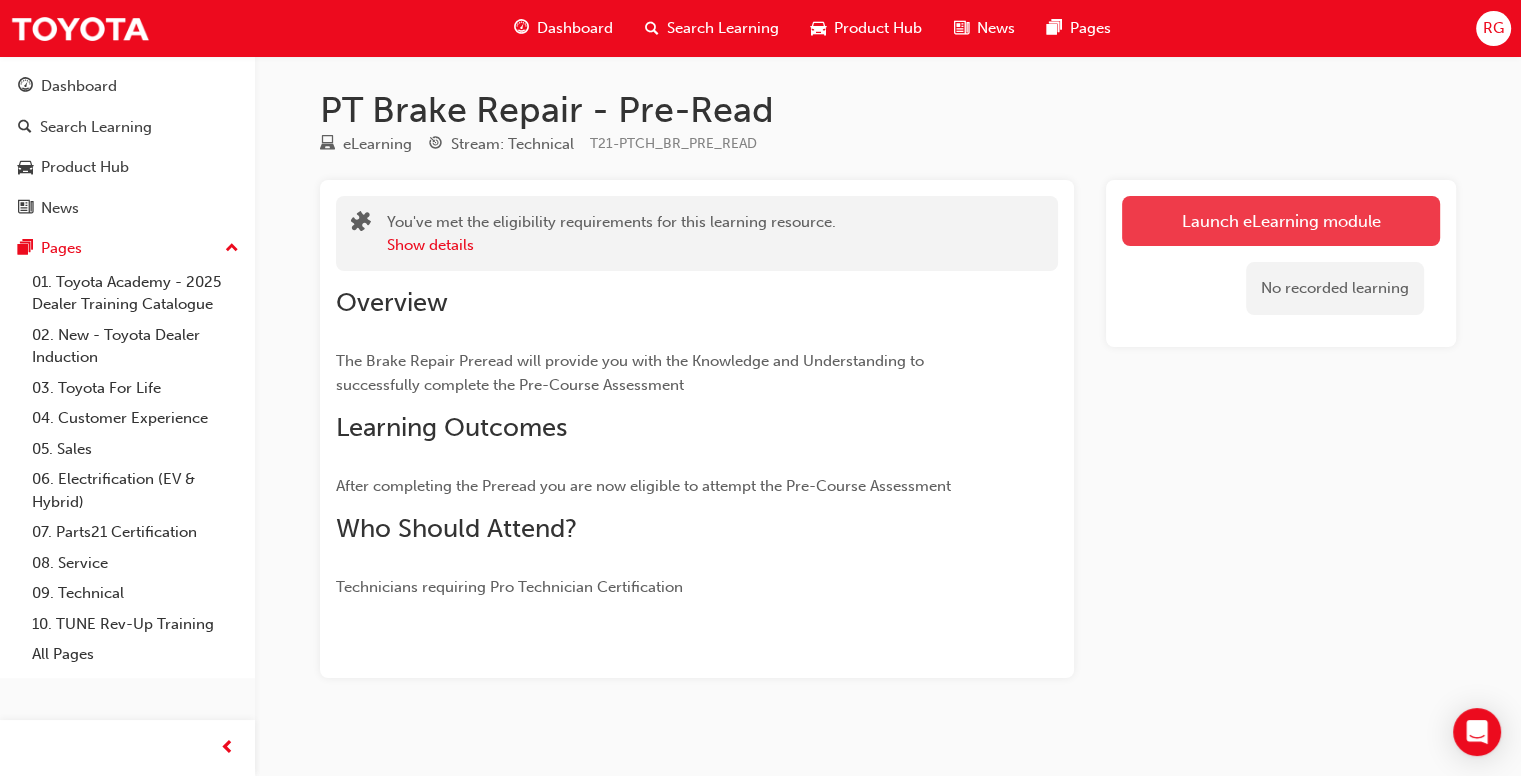 click on "Launch eLearning module" at bounding box center (1281, 221) 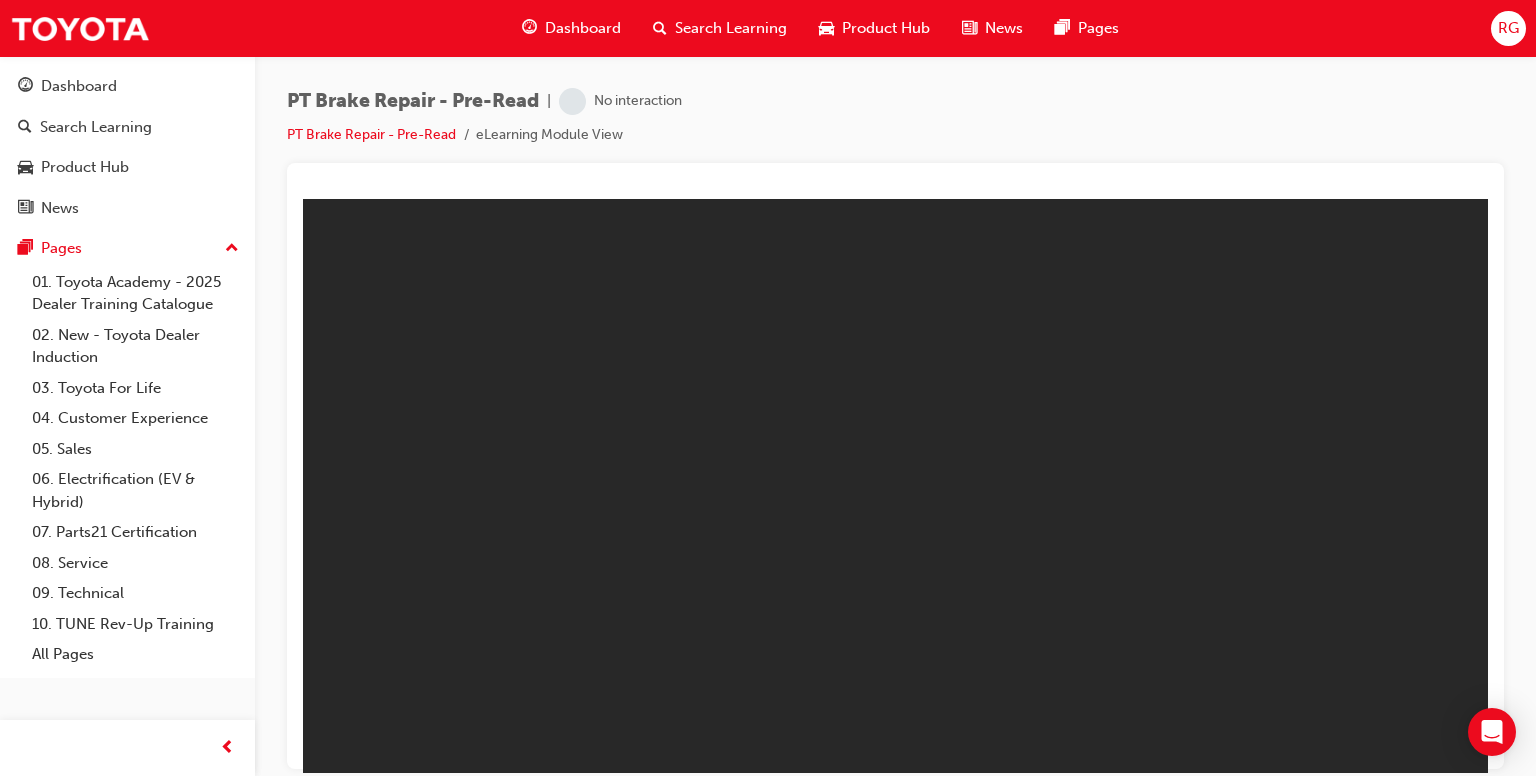 scroll, scrollTop: 0, scrollLeft: 0, axis: both 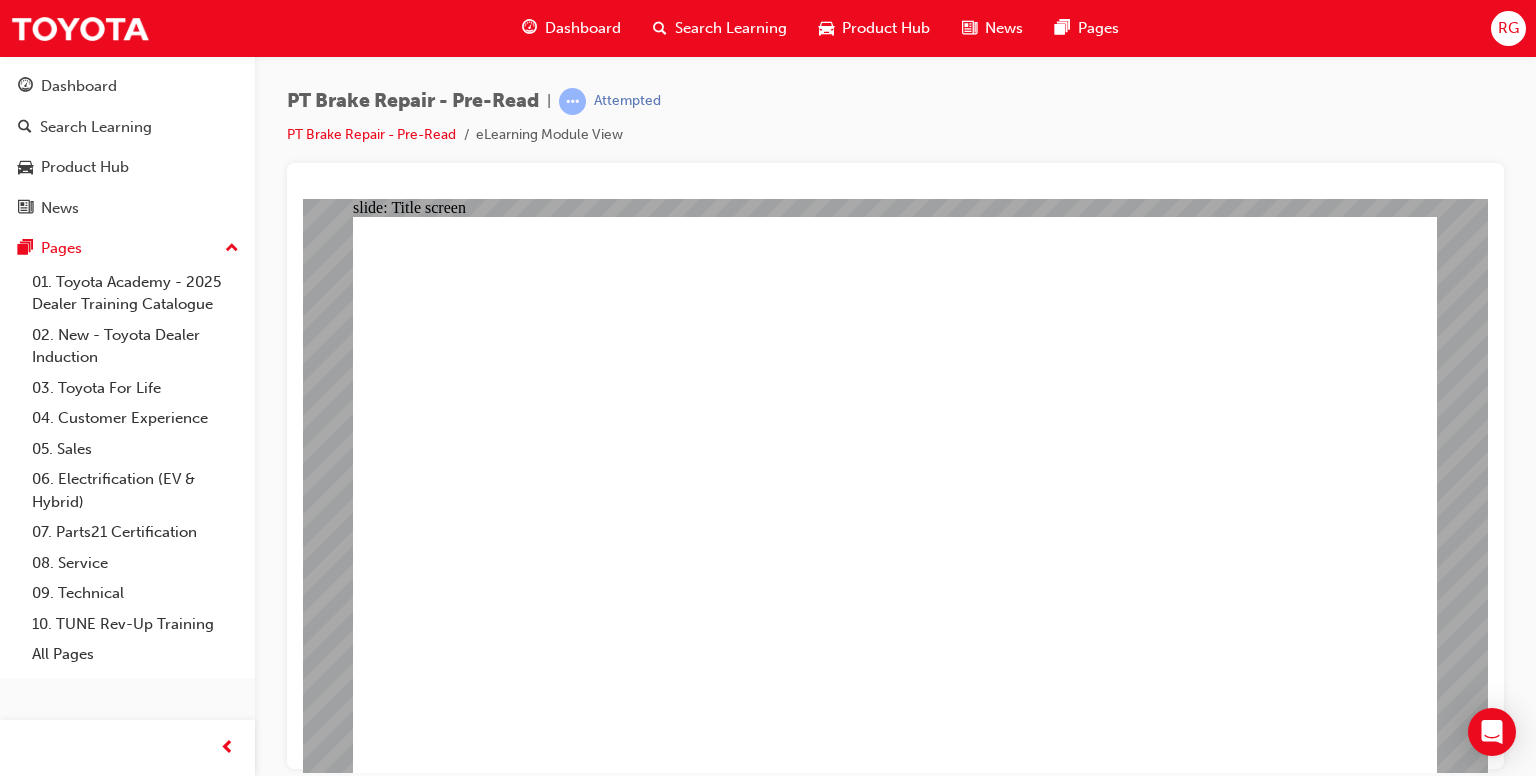 click 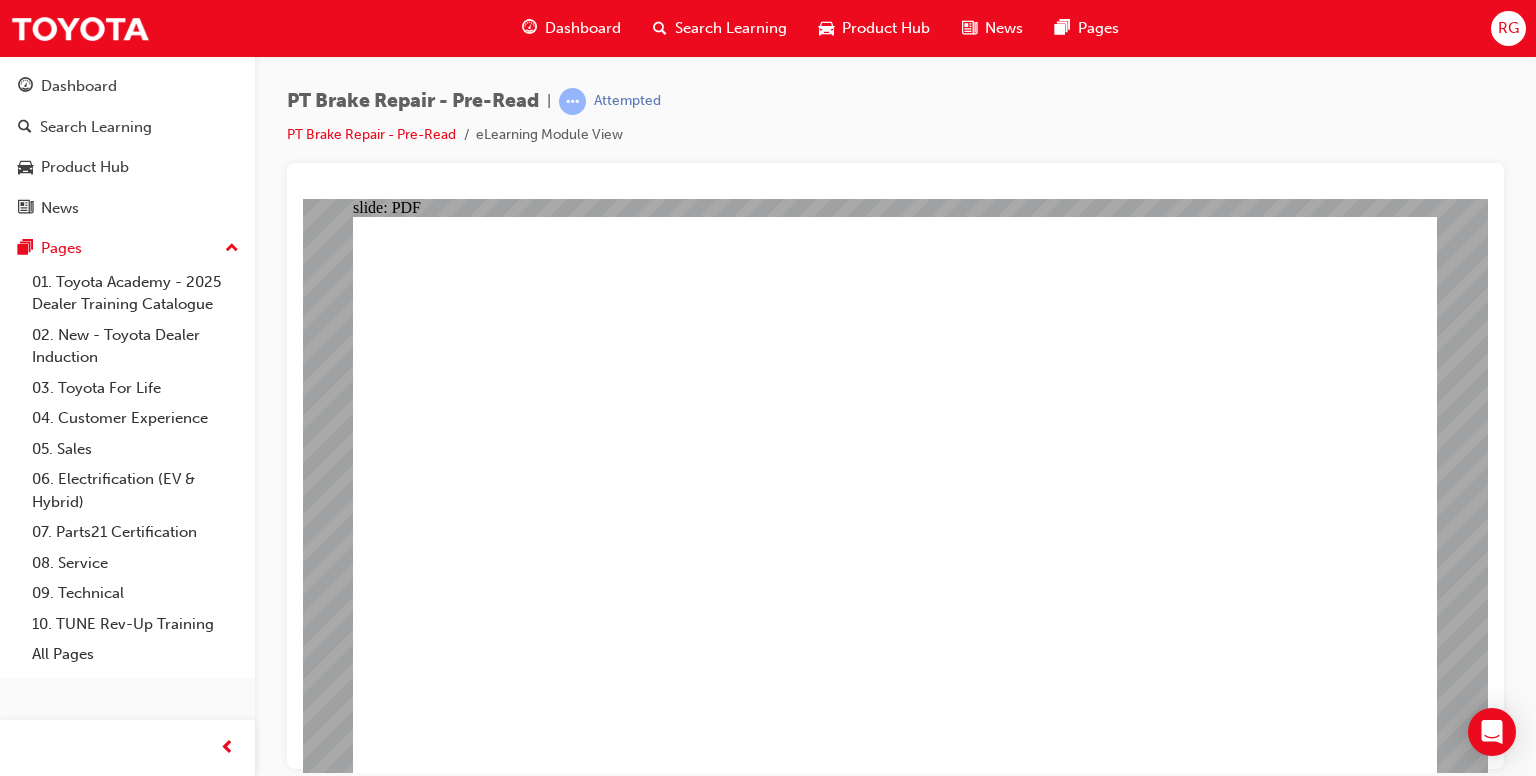 click 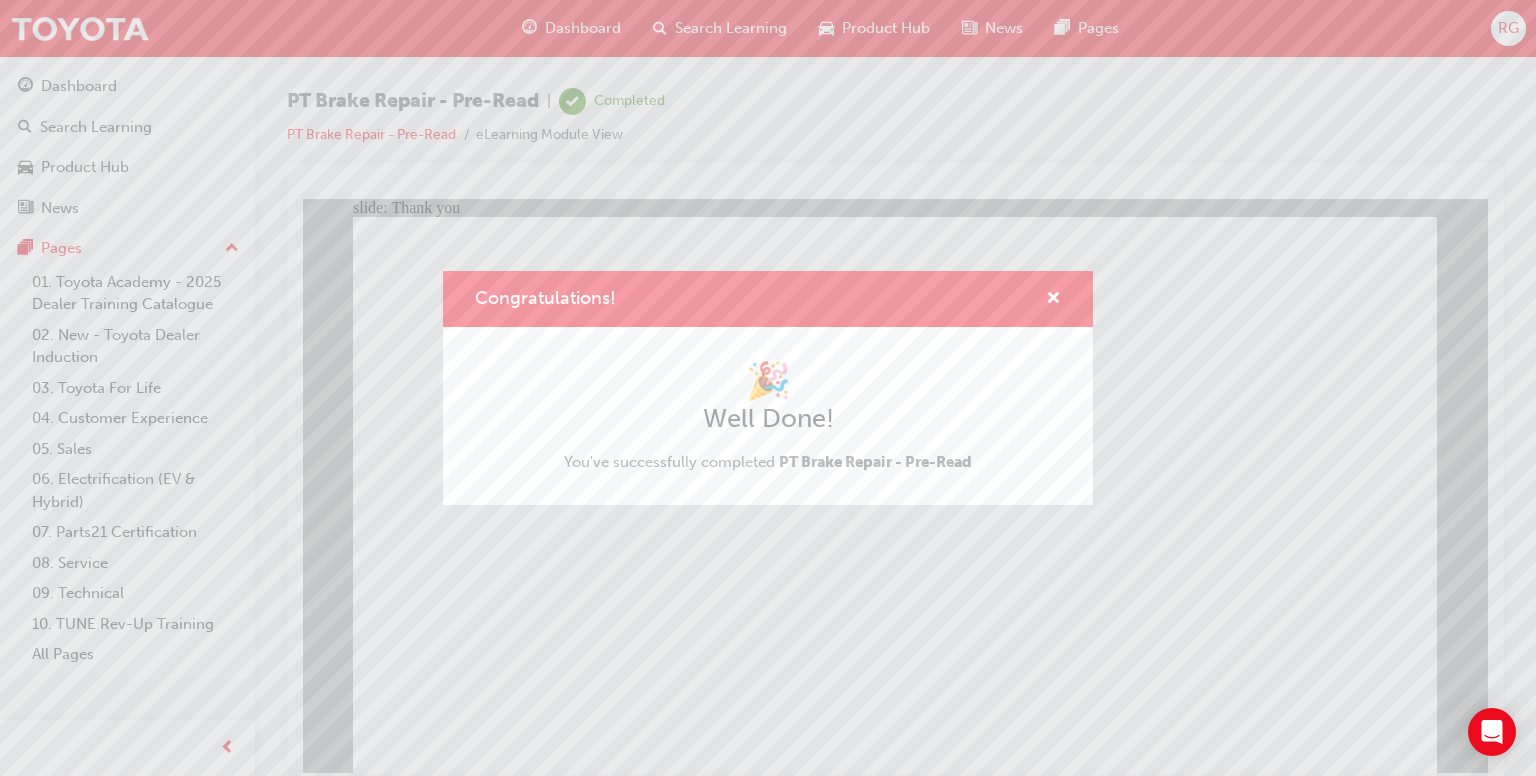 click on "Congratulations! 🎉 Well Done! You've successfully completed   PT Brake Repair - Pre-Read" at bounding box center [768, 388] 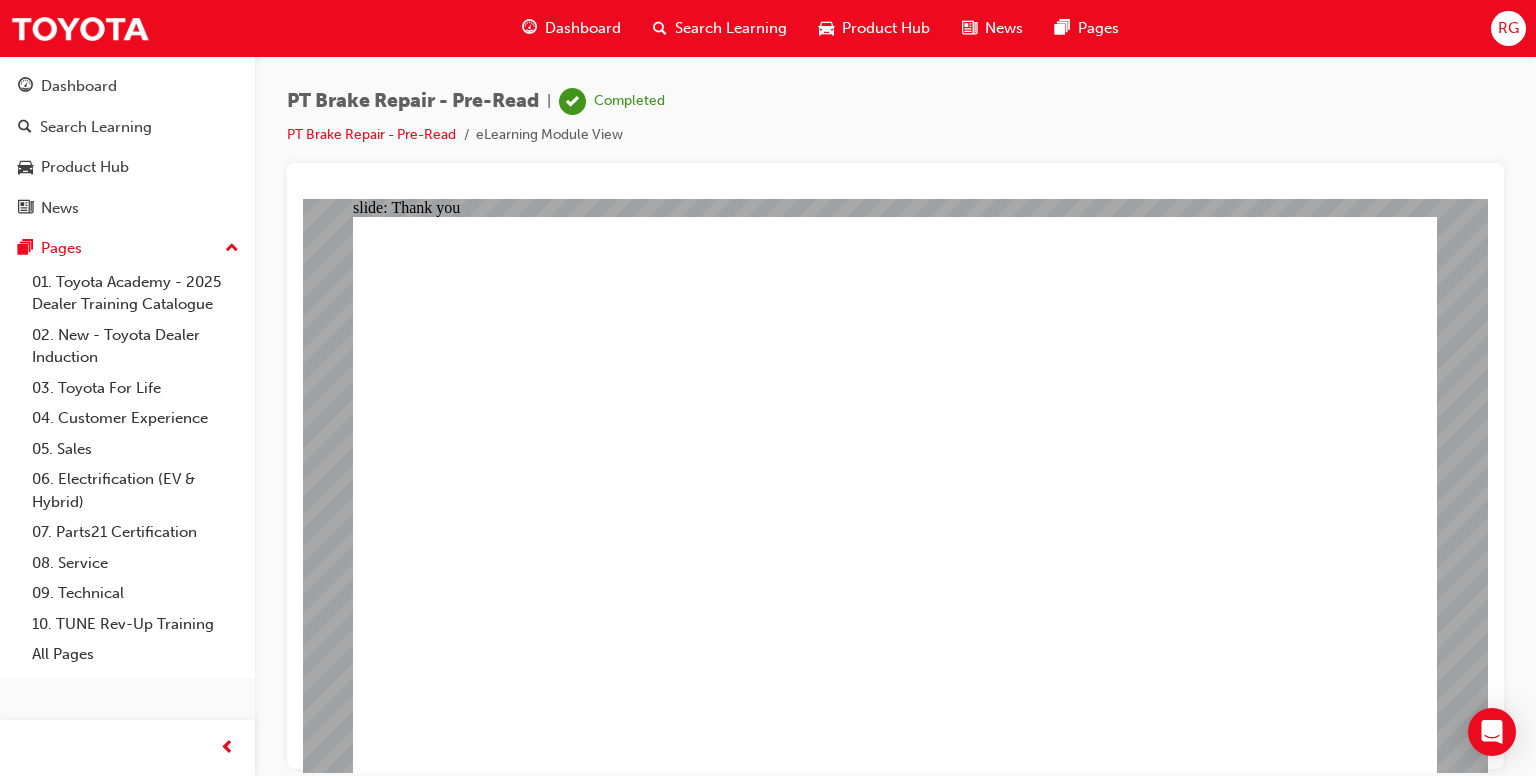 click 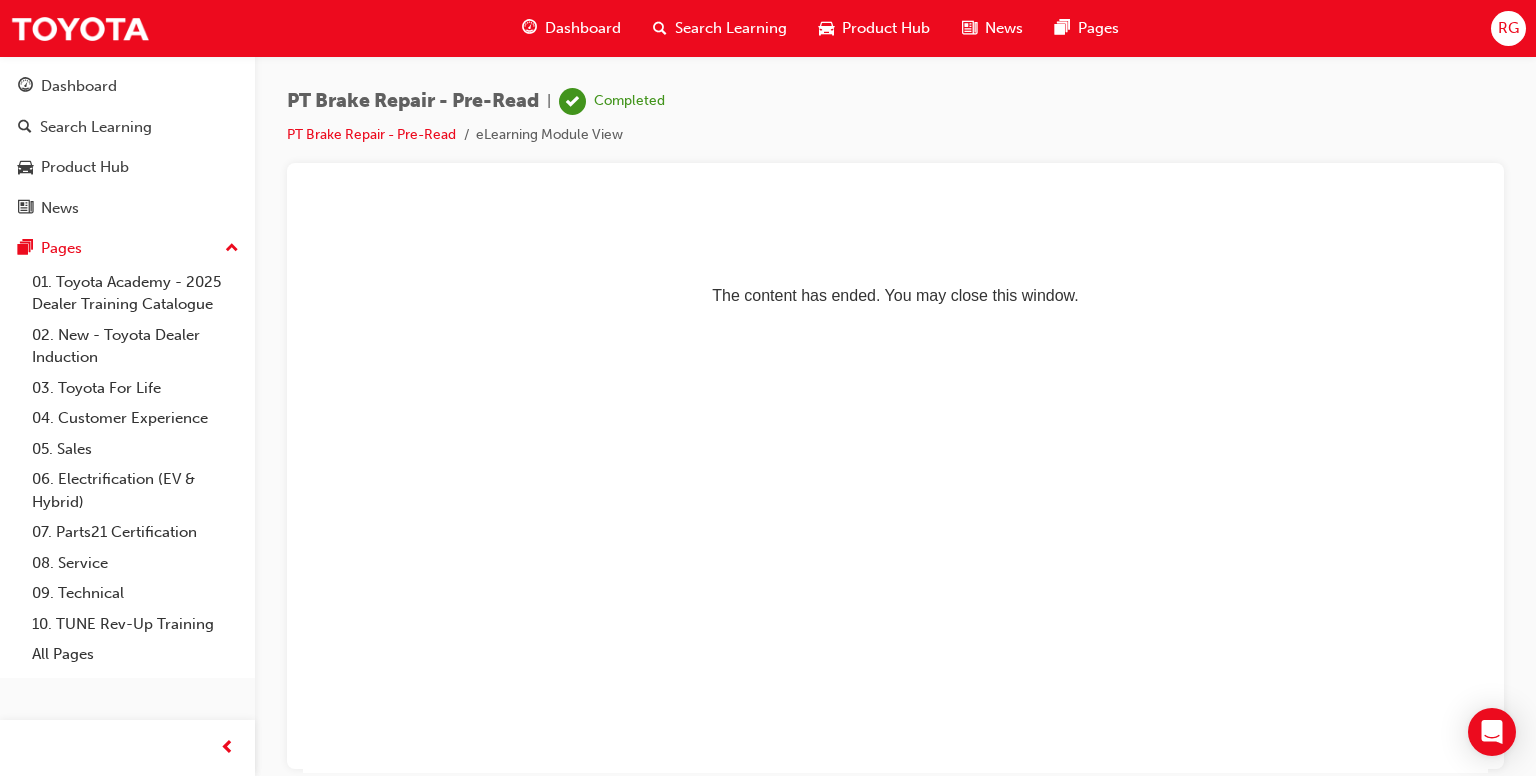 scroll, scrollTop: 0, scrollLeft: 0, axis: both 